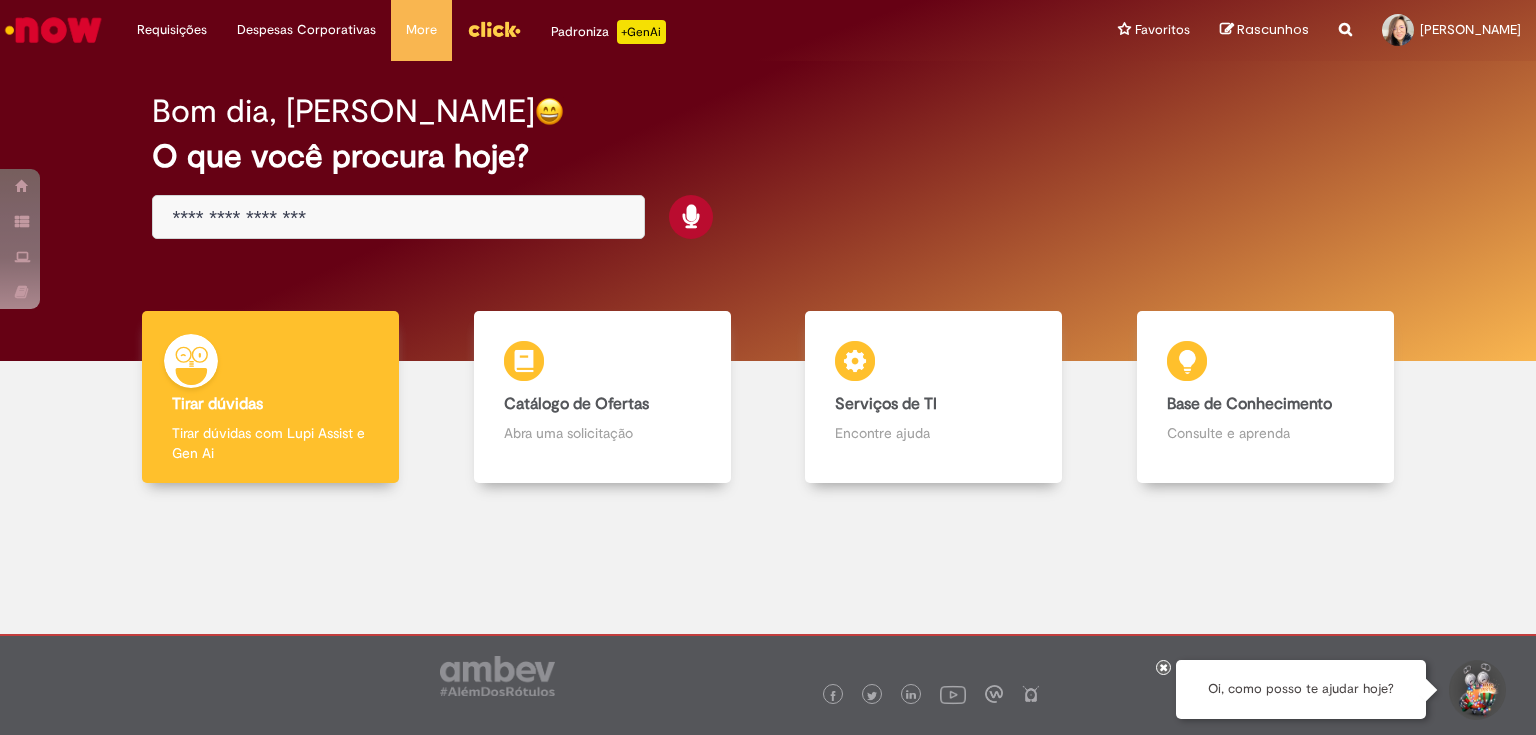 scroll, scrollTop: 0, scrollLeft: 0, axis: both 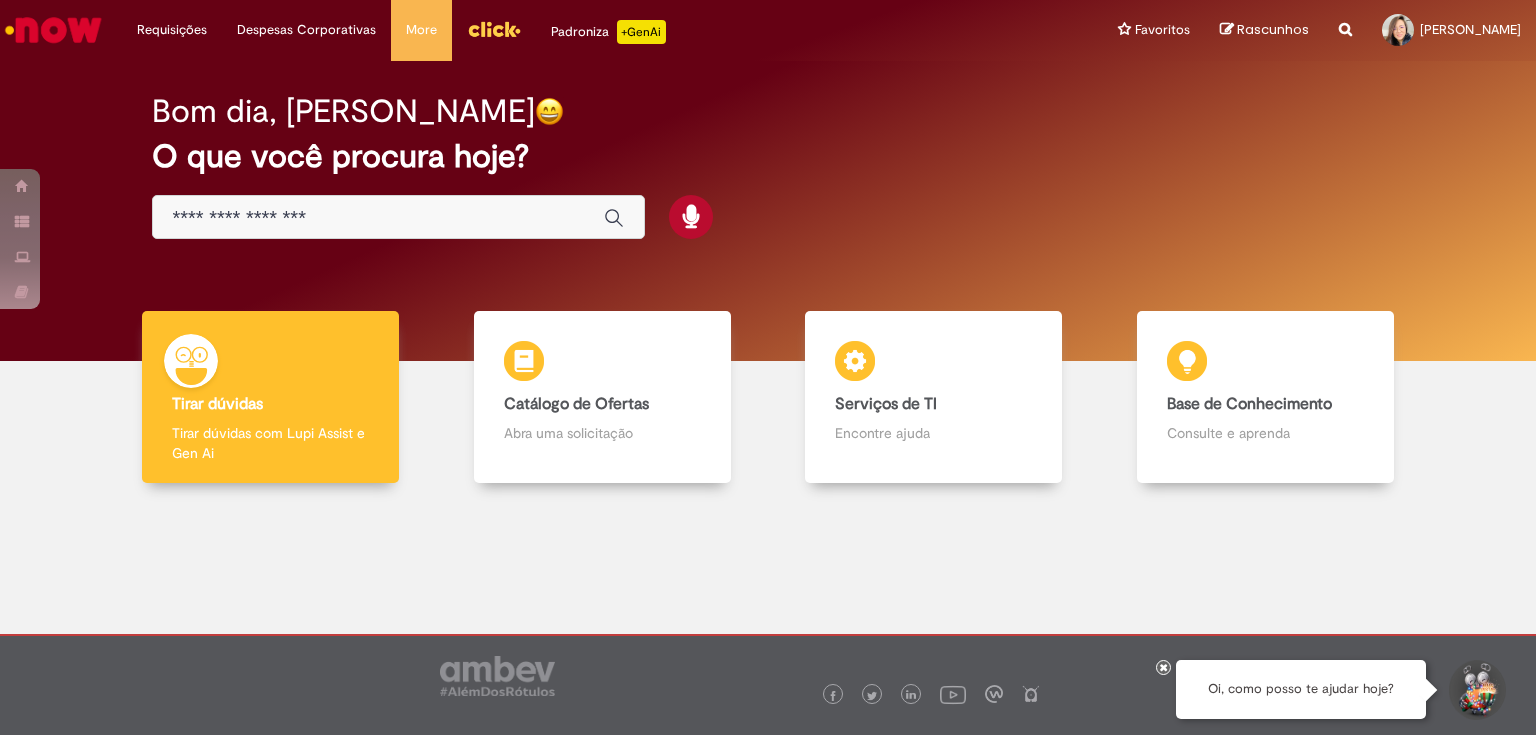 click at bounding box center [398, 217] 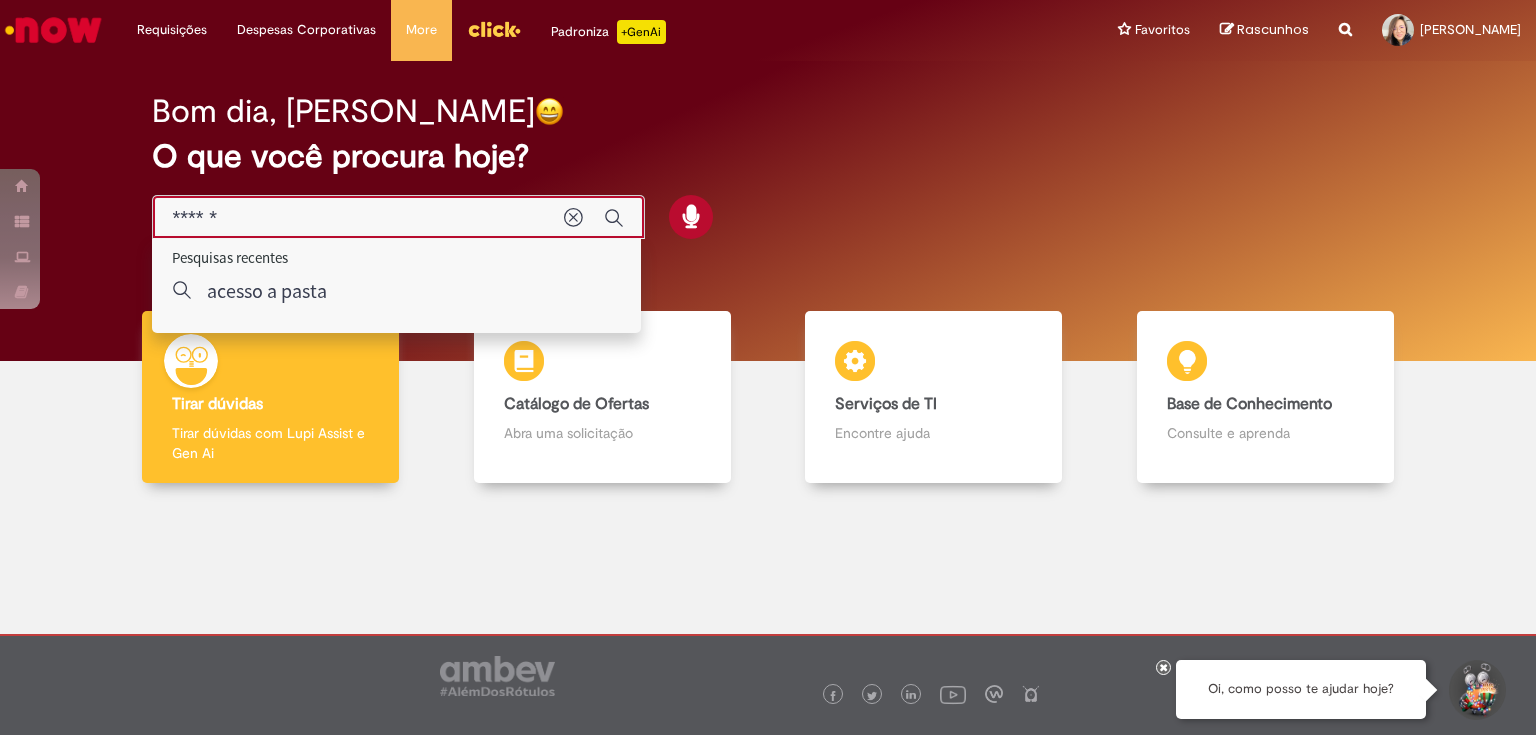 type on "*******" 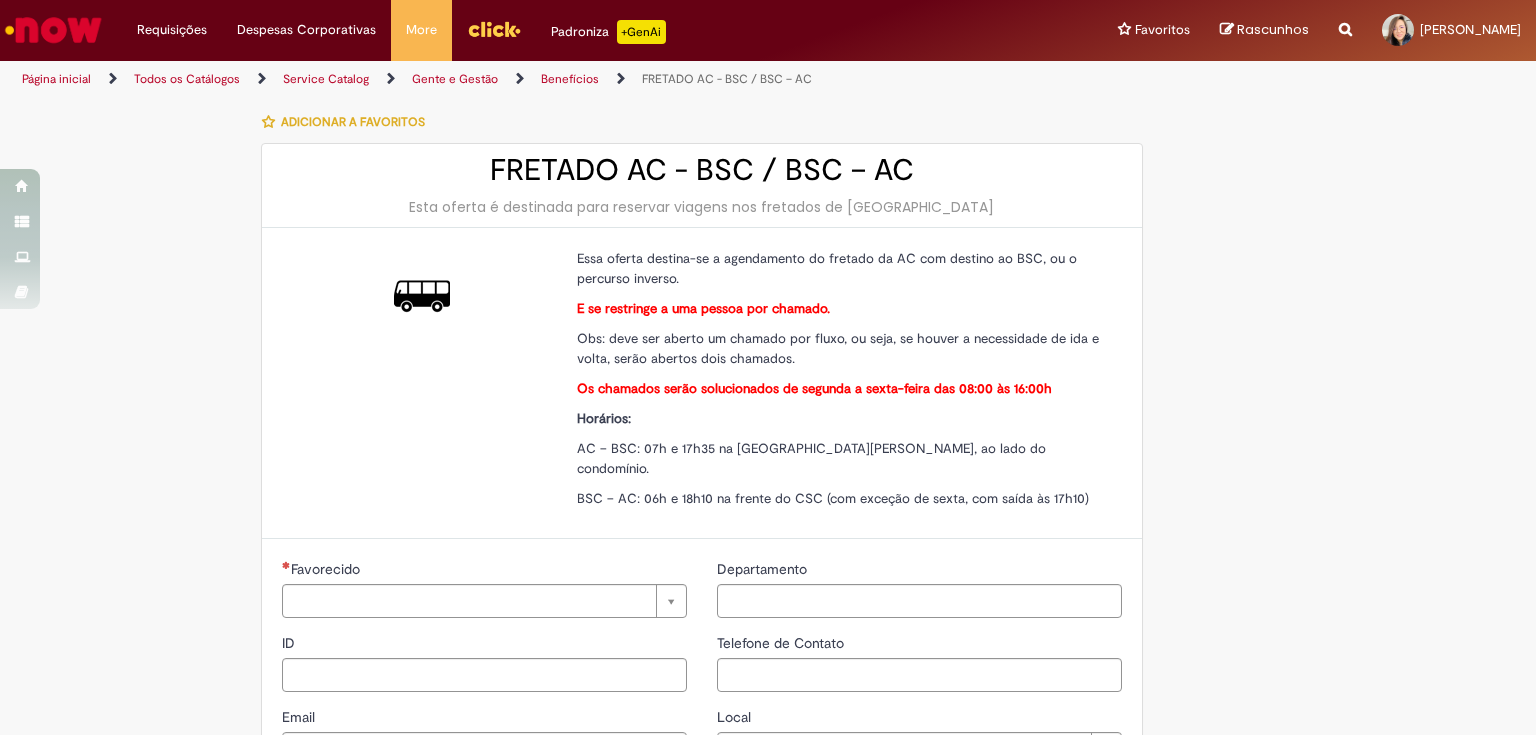 type on "********" 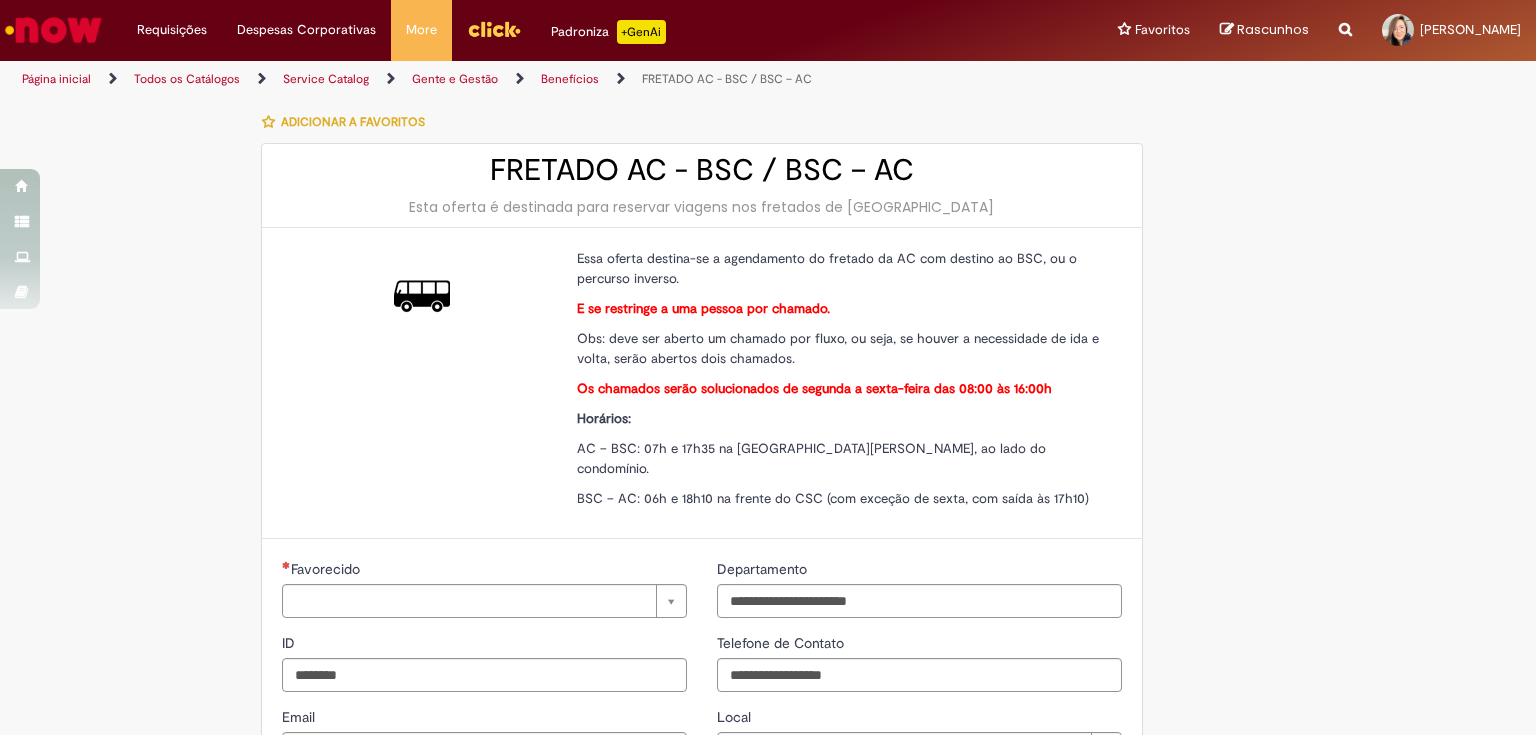 type on "**********" 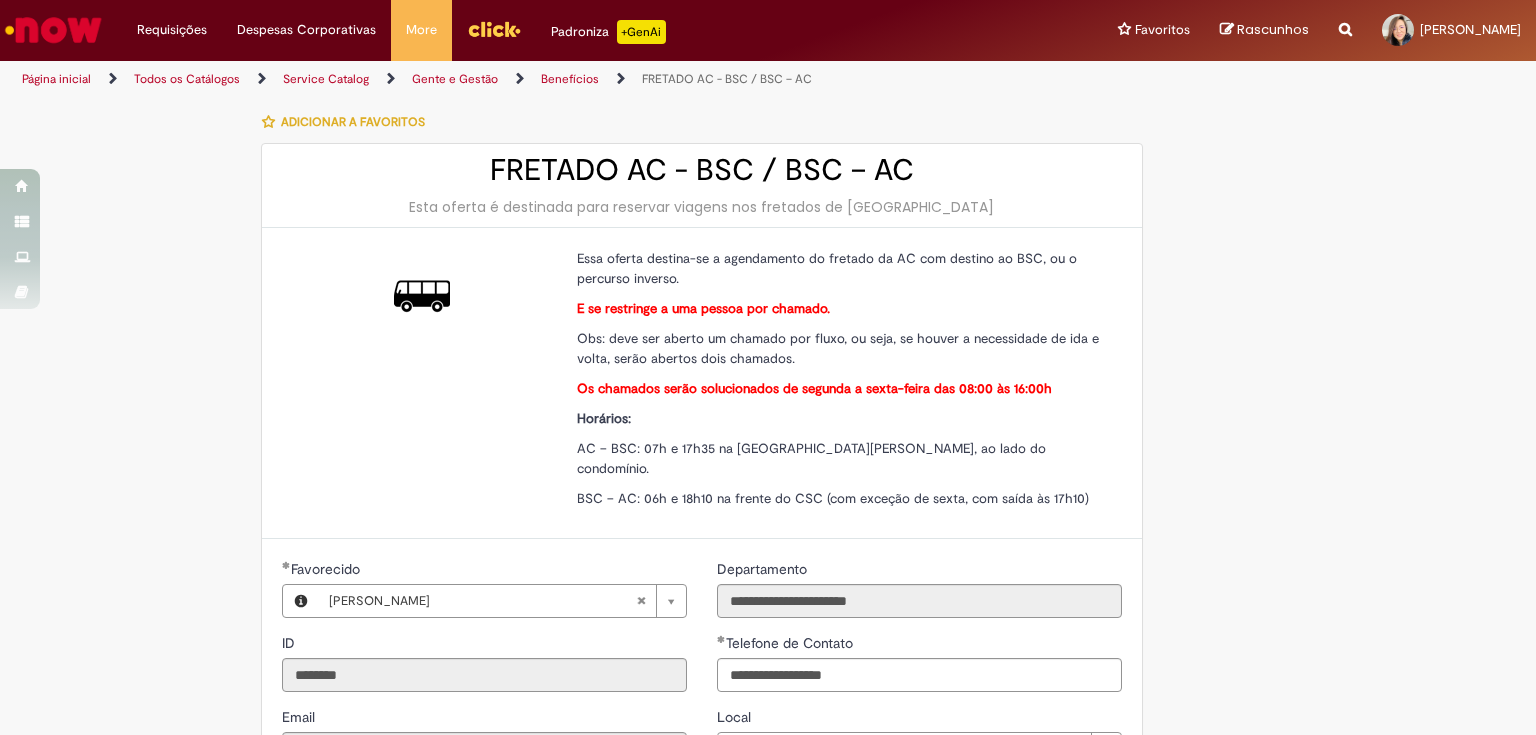 type on "**********" 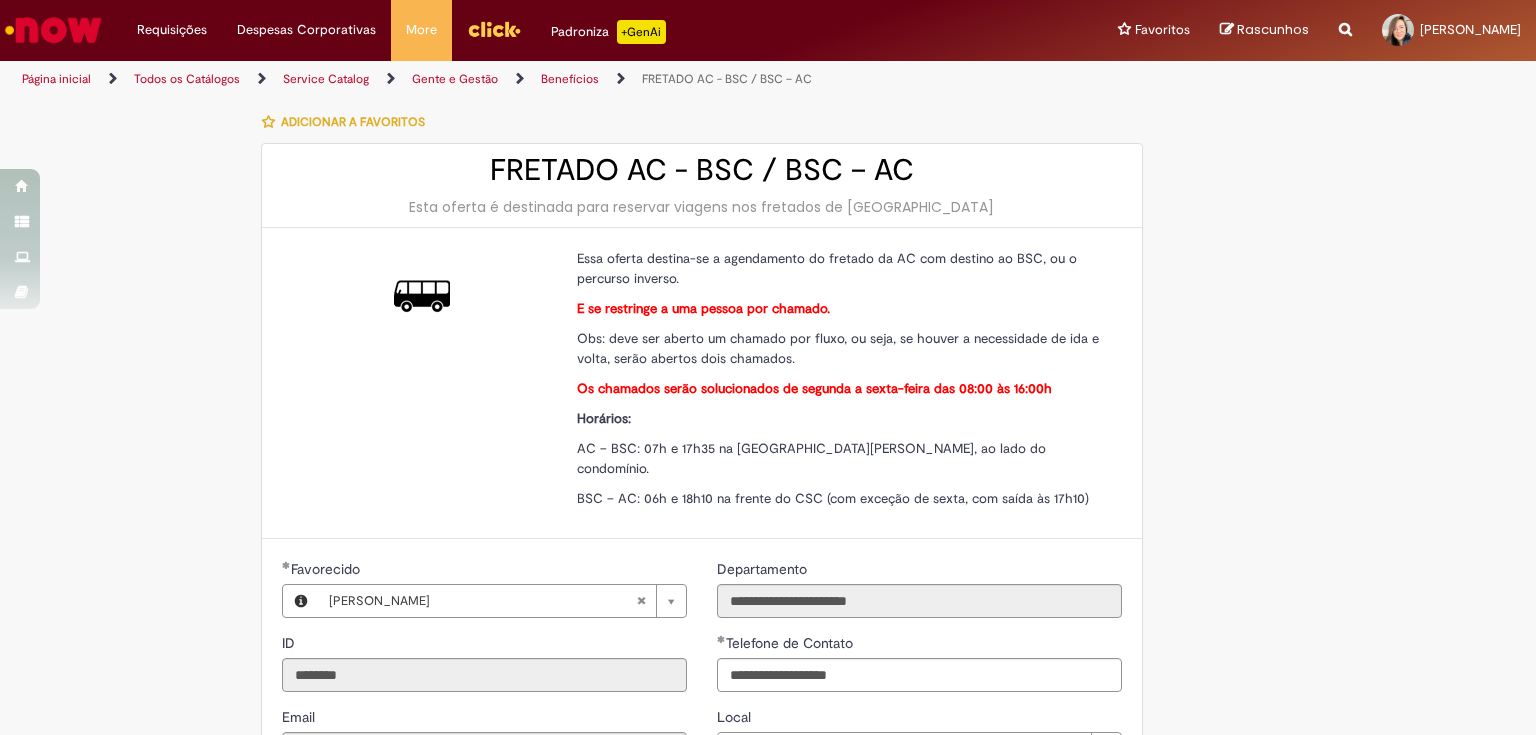 type on "*******" 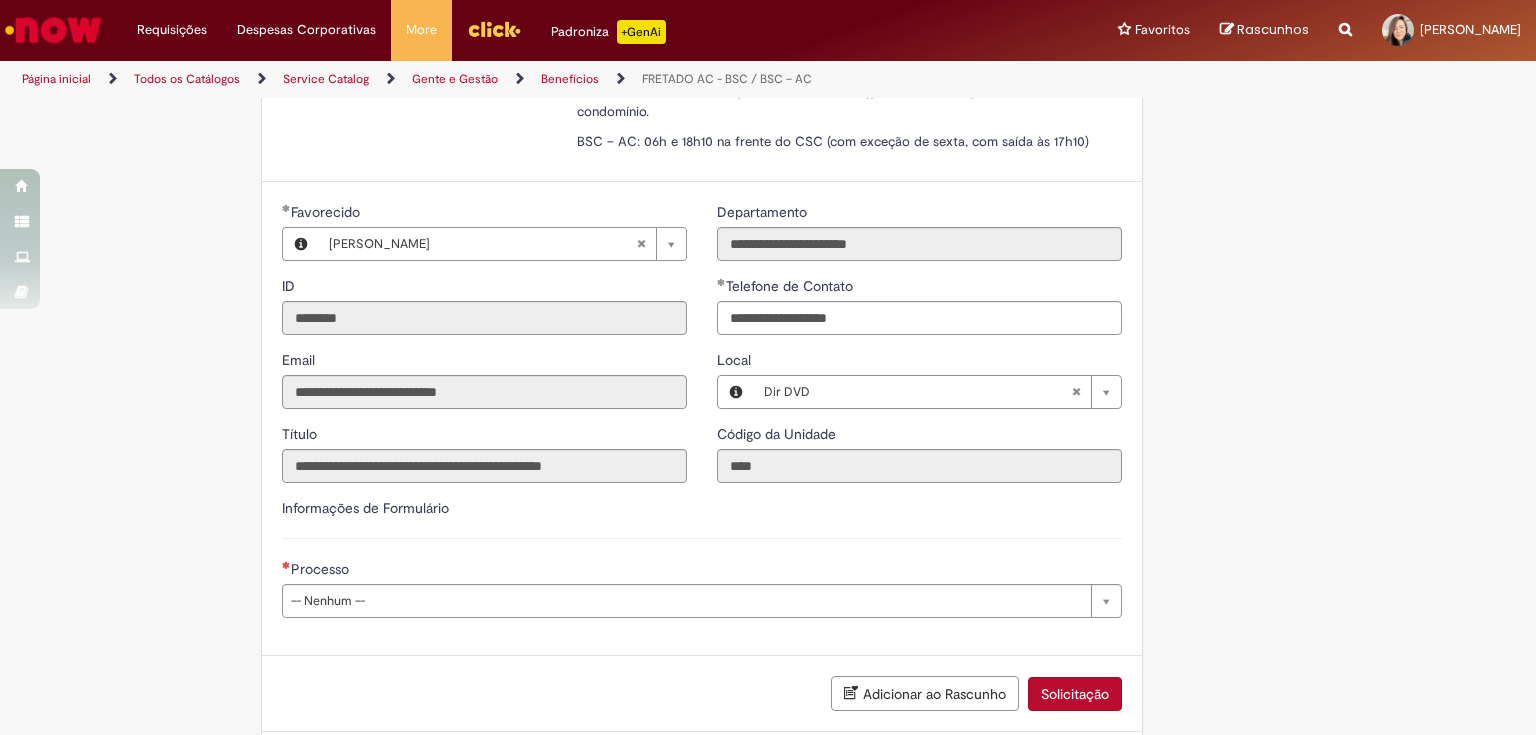 scroll, scrollTop: 400, scrollLeft: 0, axis: vertical 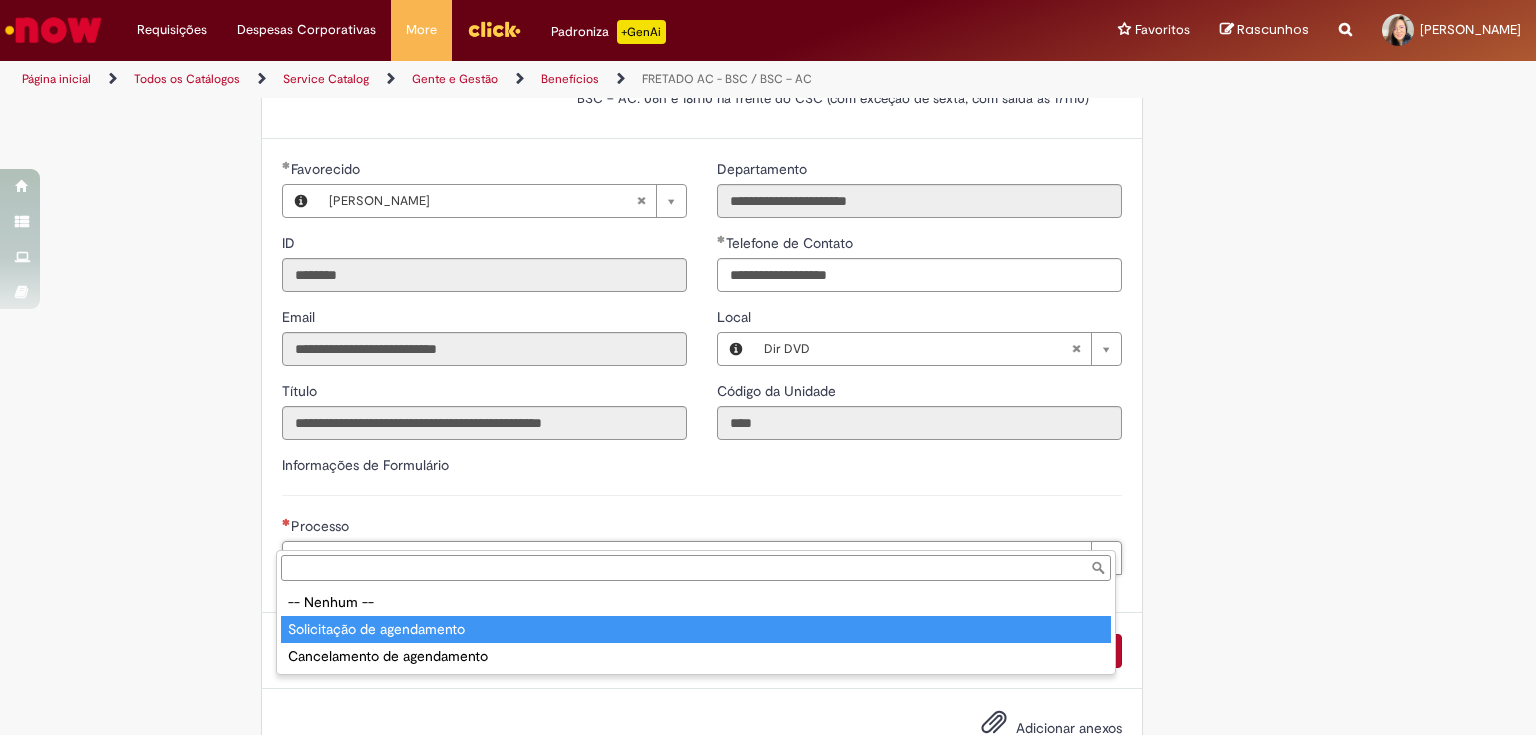 type on "**********" 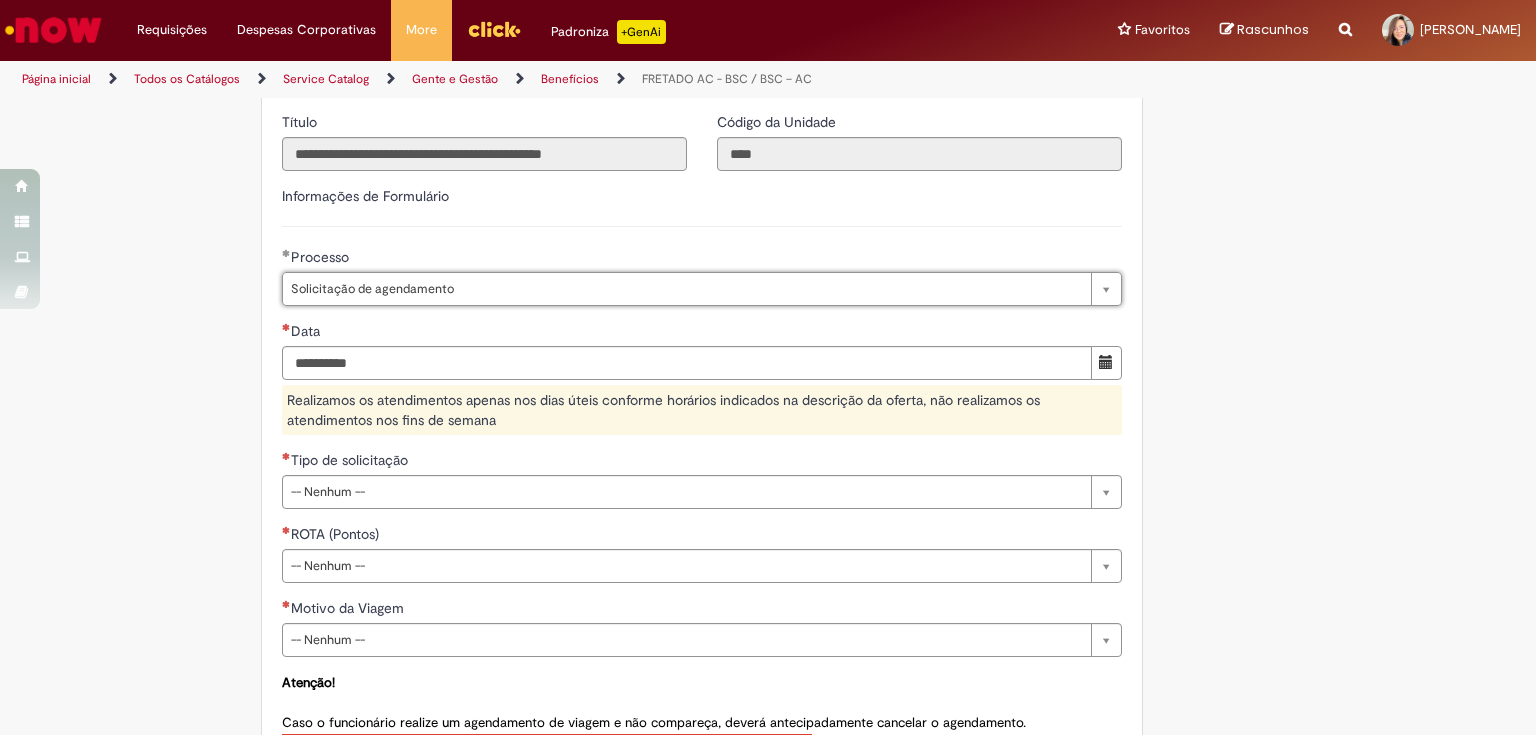 scroll, scrollTop: 720, scrollLeft: 0, axis: vertical 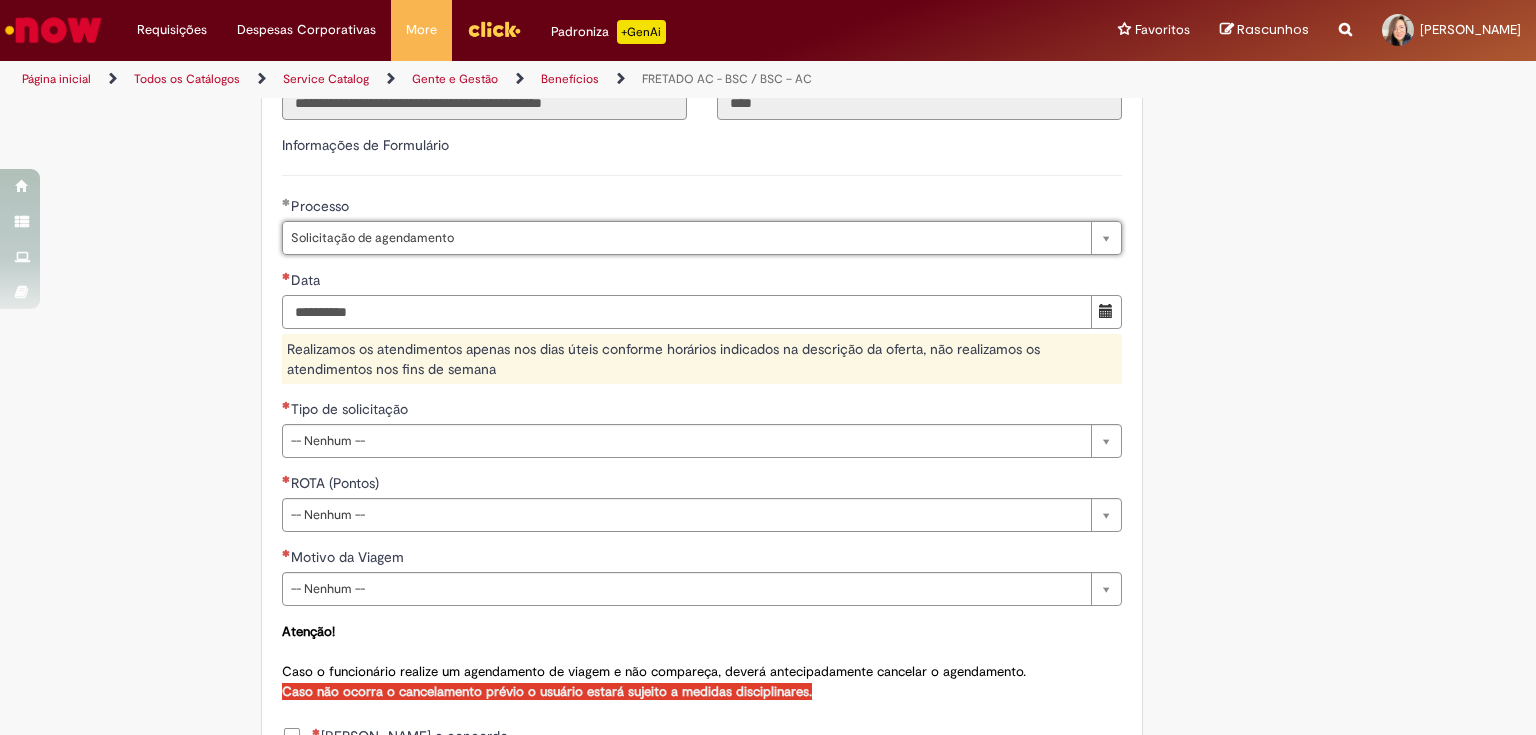 click on "Data" at bounding box center [687, 312] 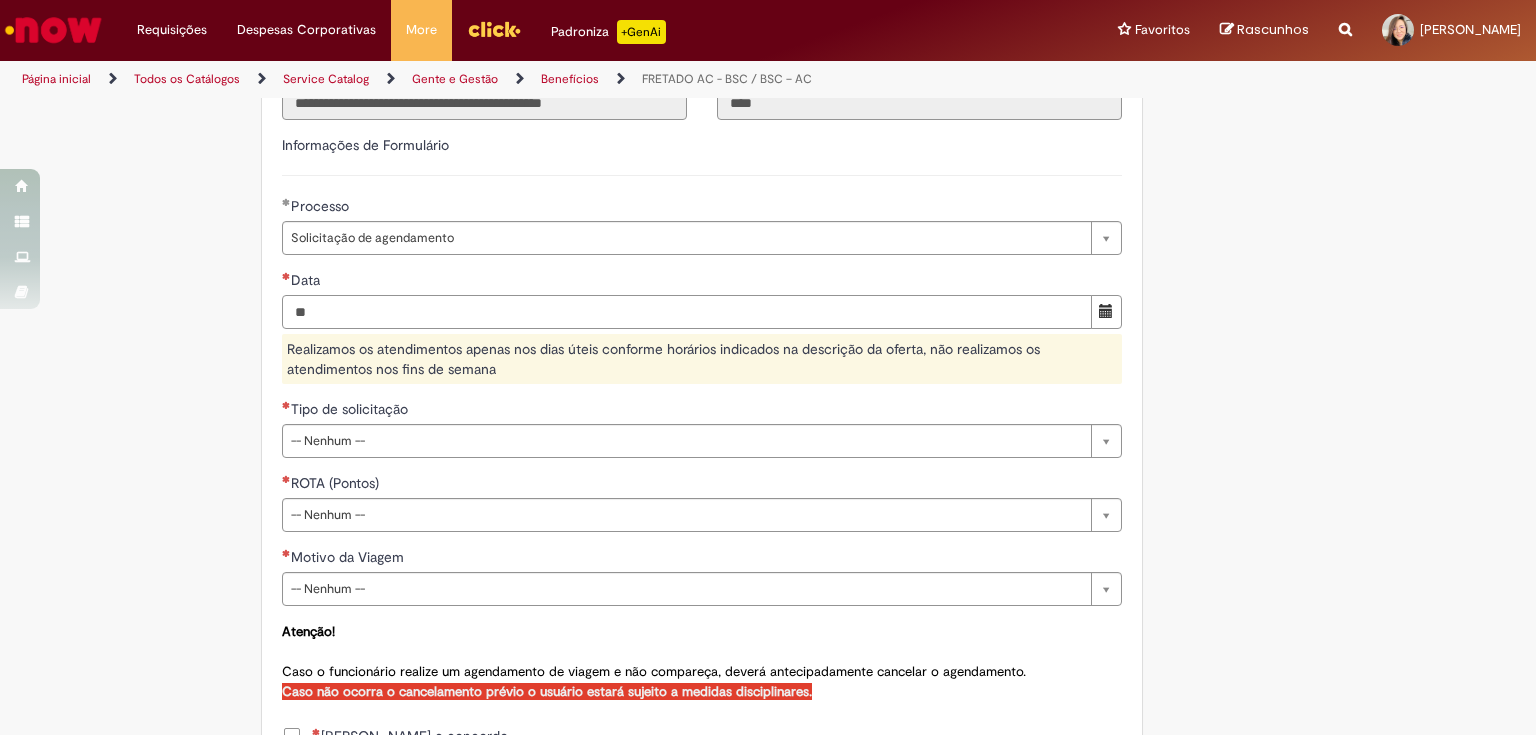 type on "*" 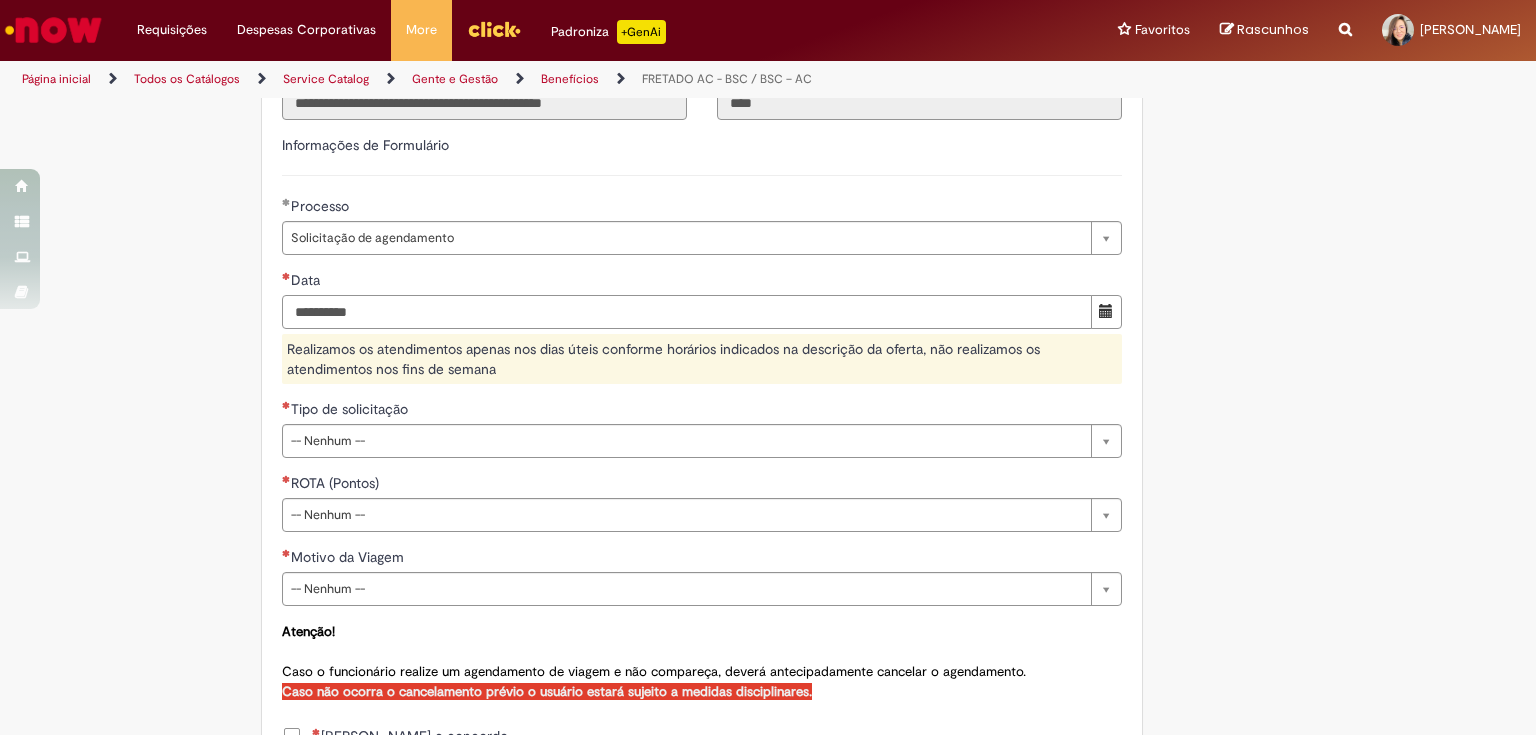 type on "**********" 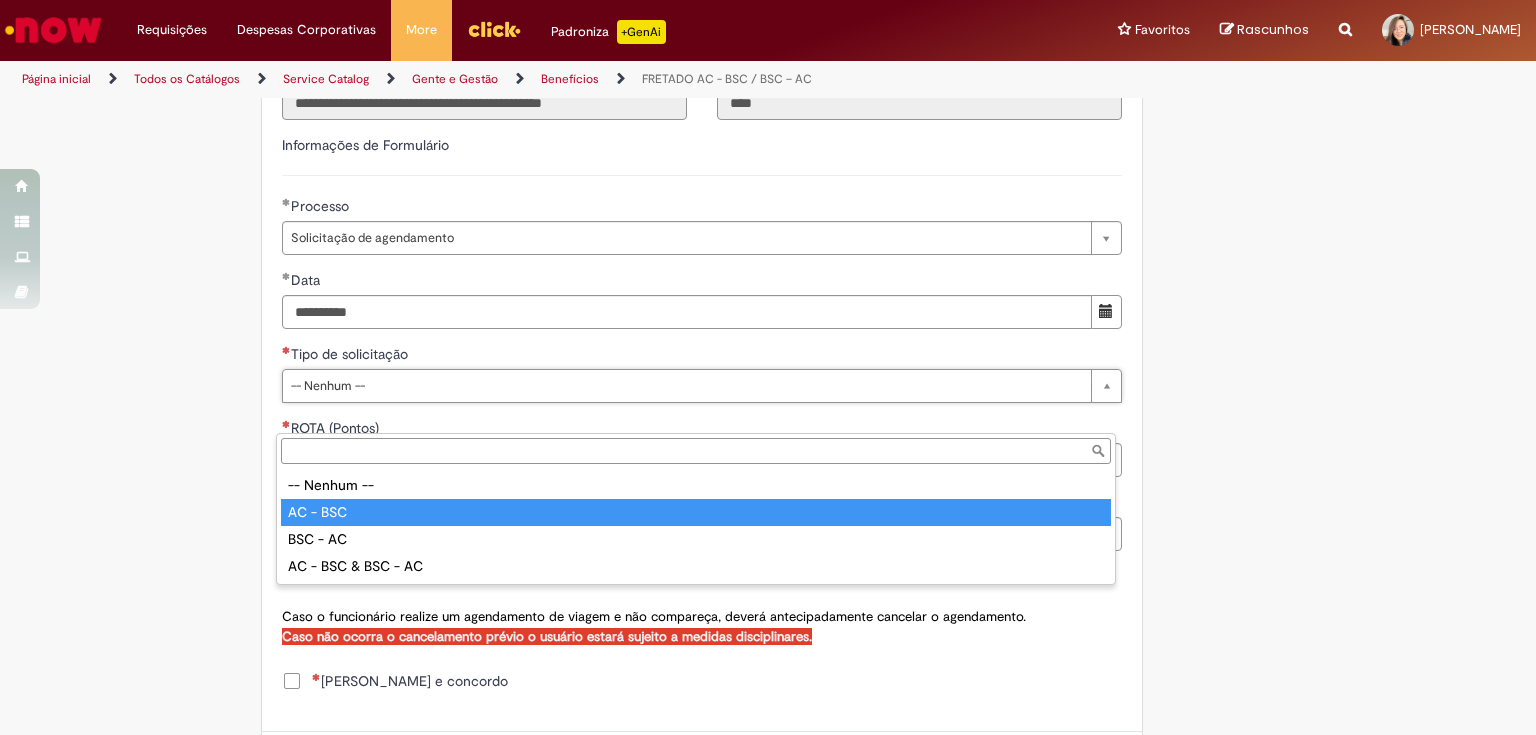 type on "********" 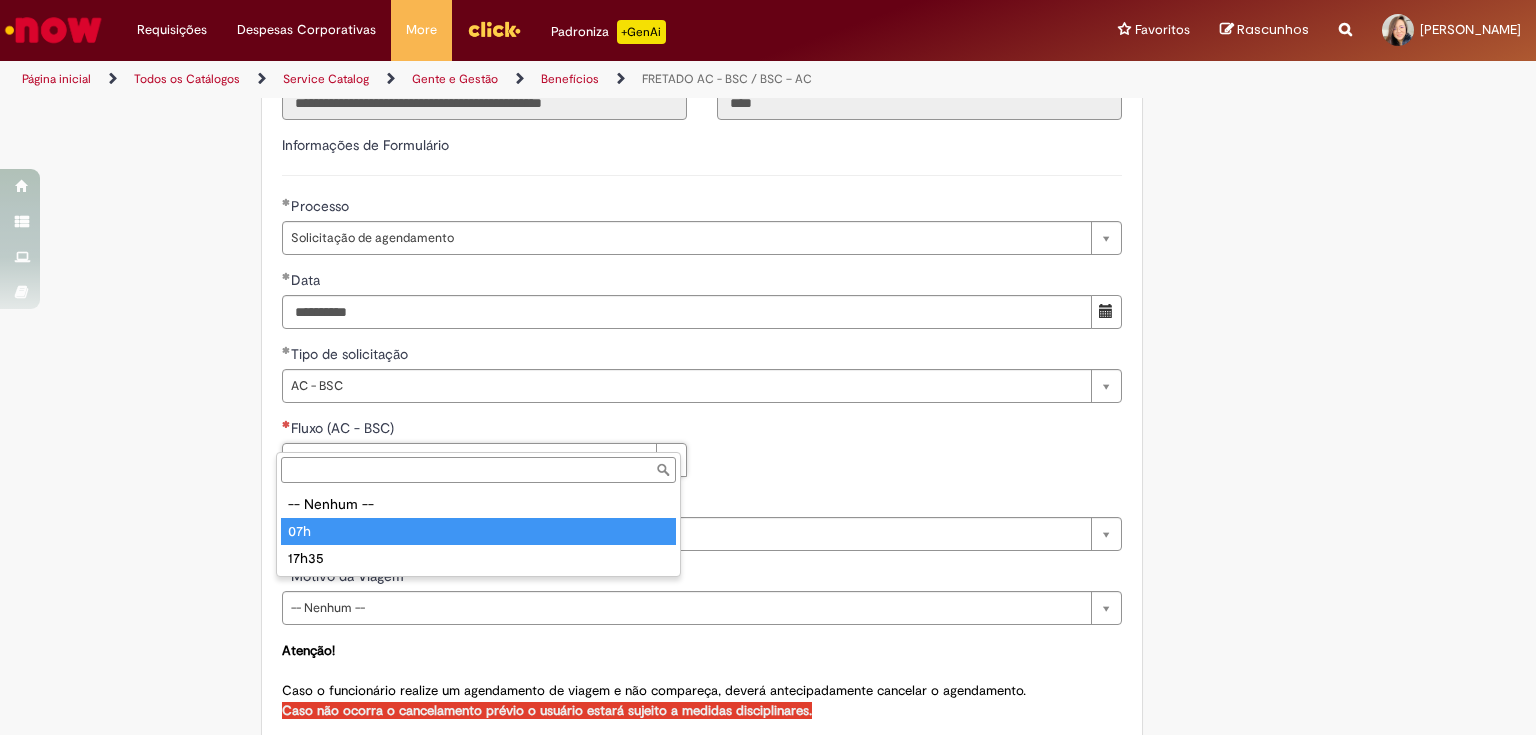 type on "***" 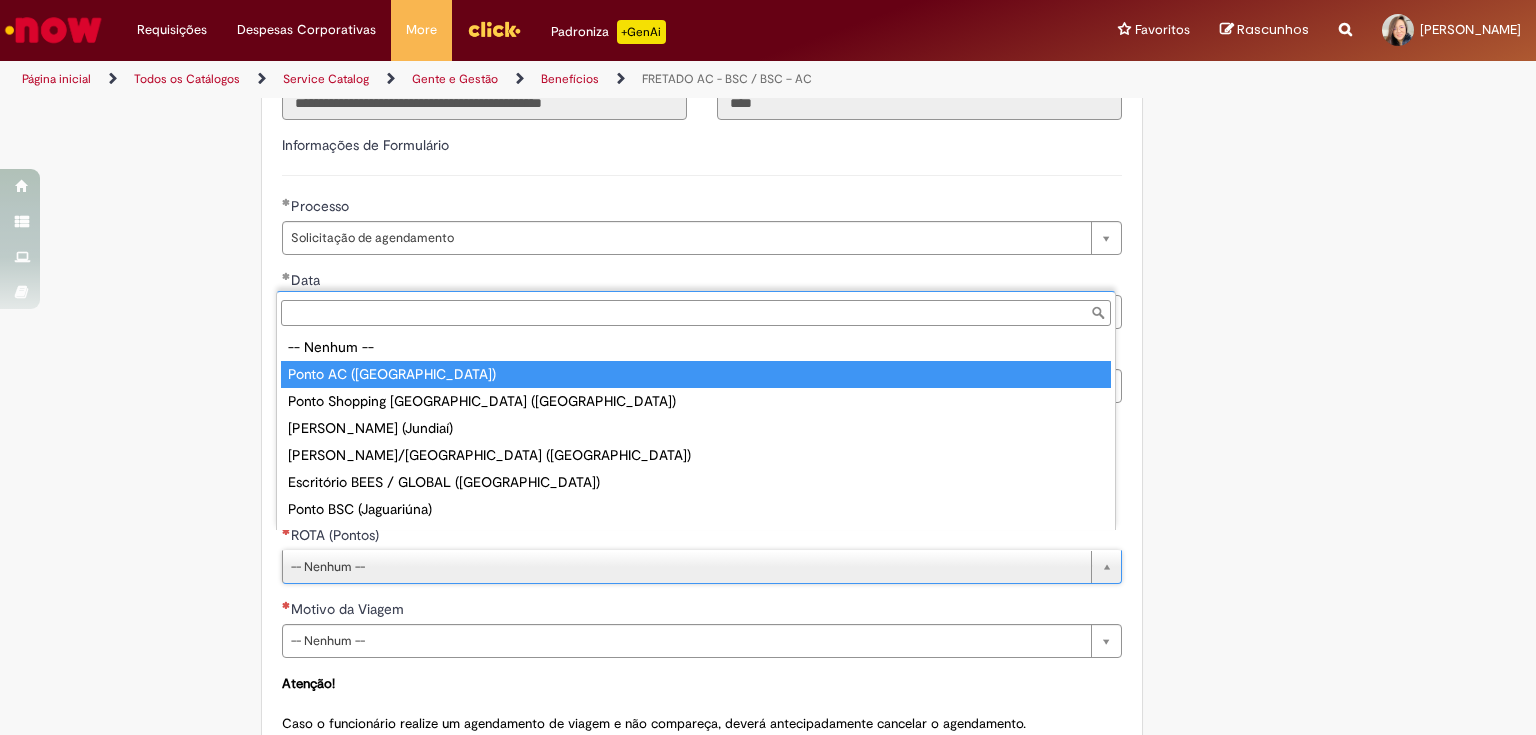 type on "**********" 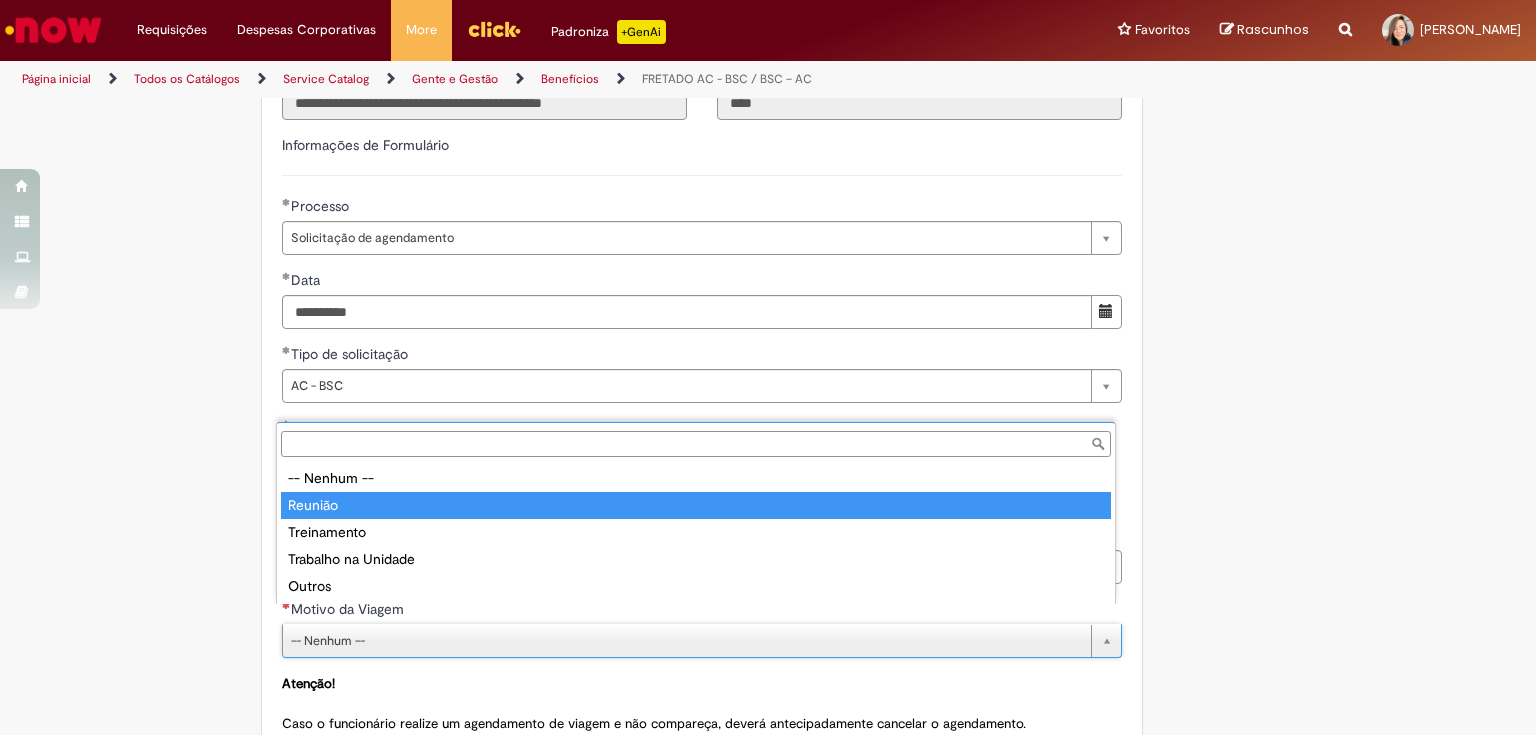 type on "*******" 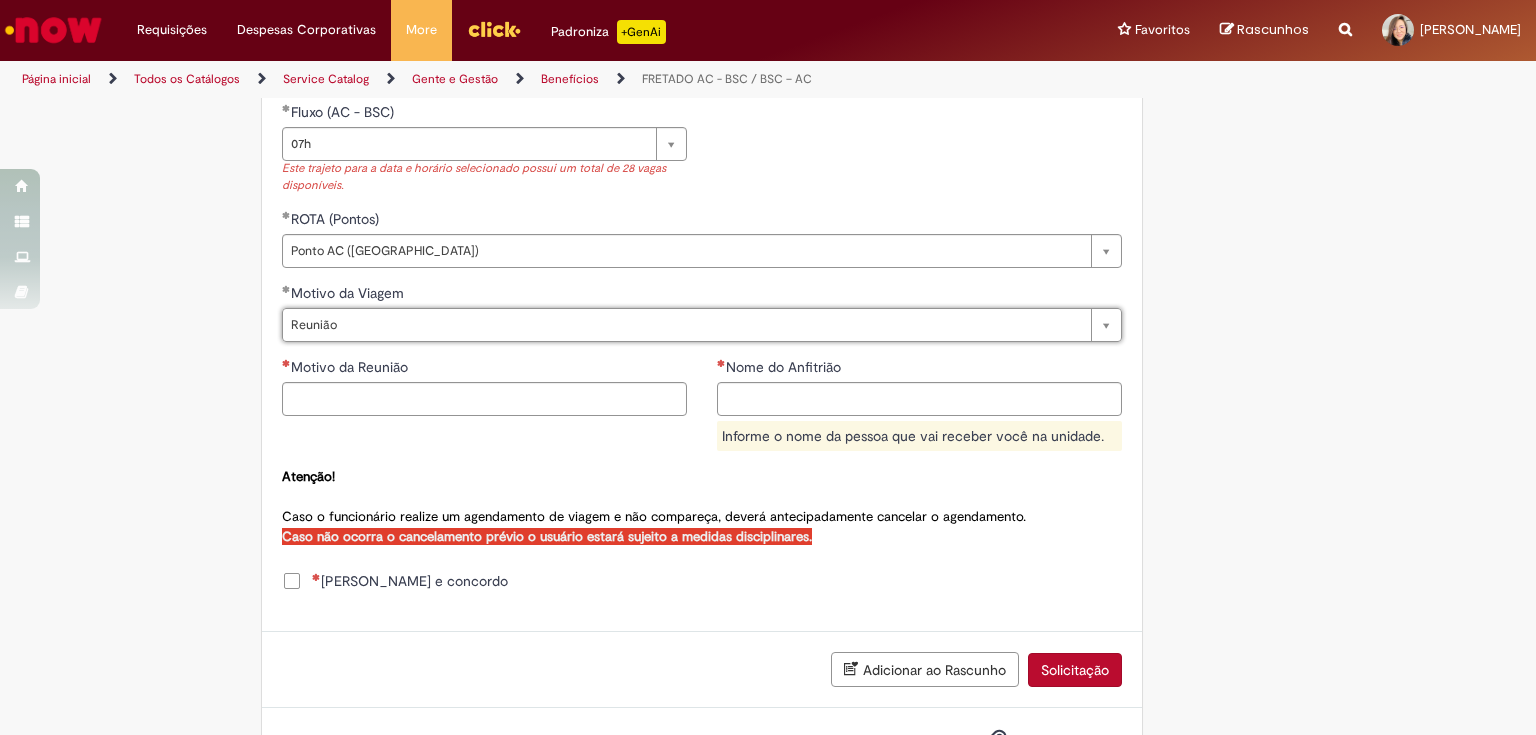 scroll, scrollTop: 1040, scrollLeft: 0, axis: vertical 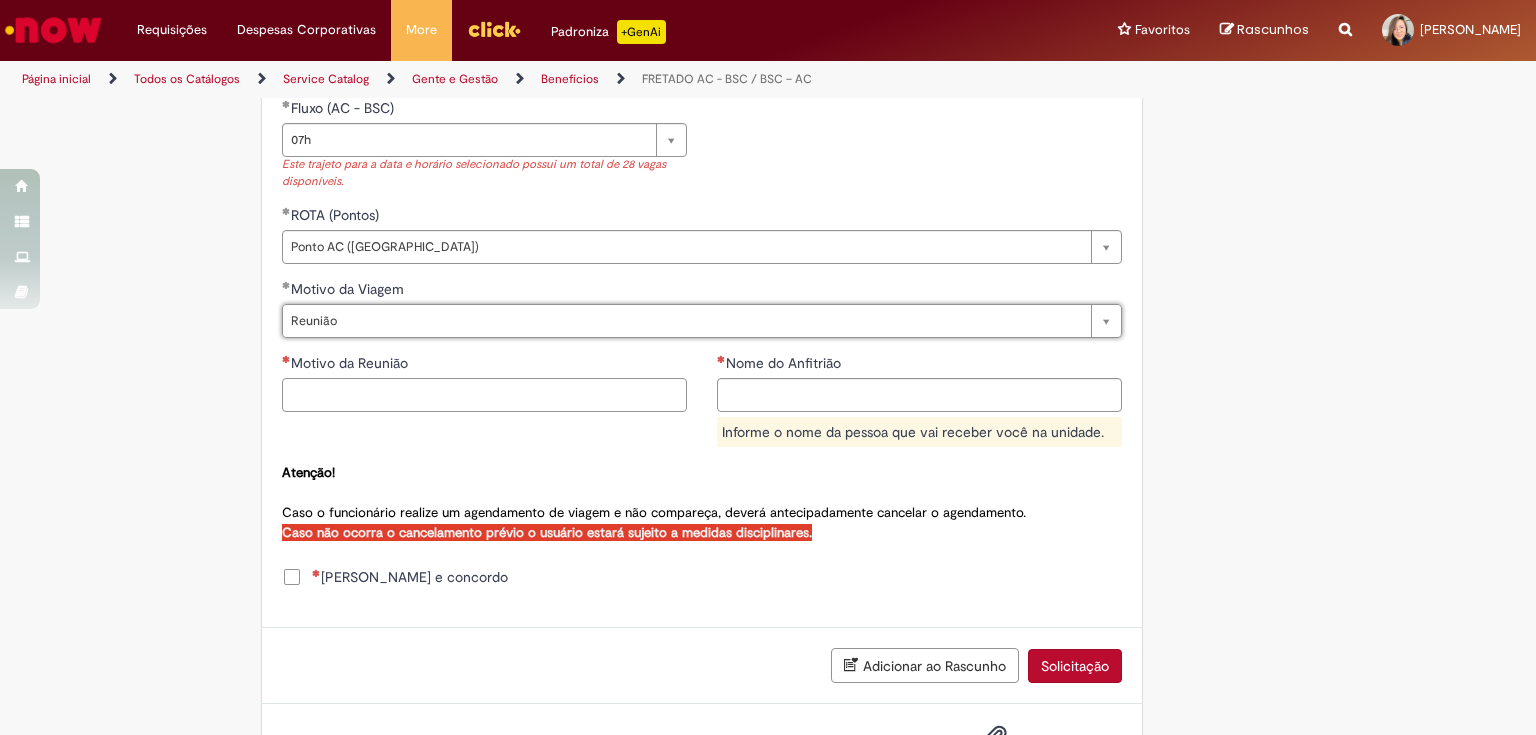 click on "Motivo da Reunião" at bounding box center (484, 395) 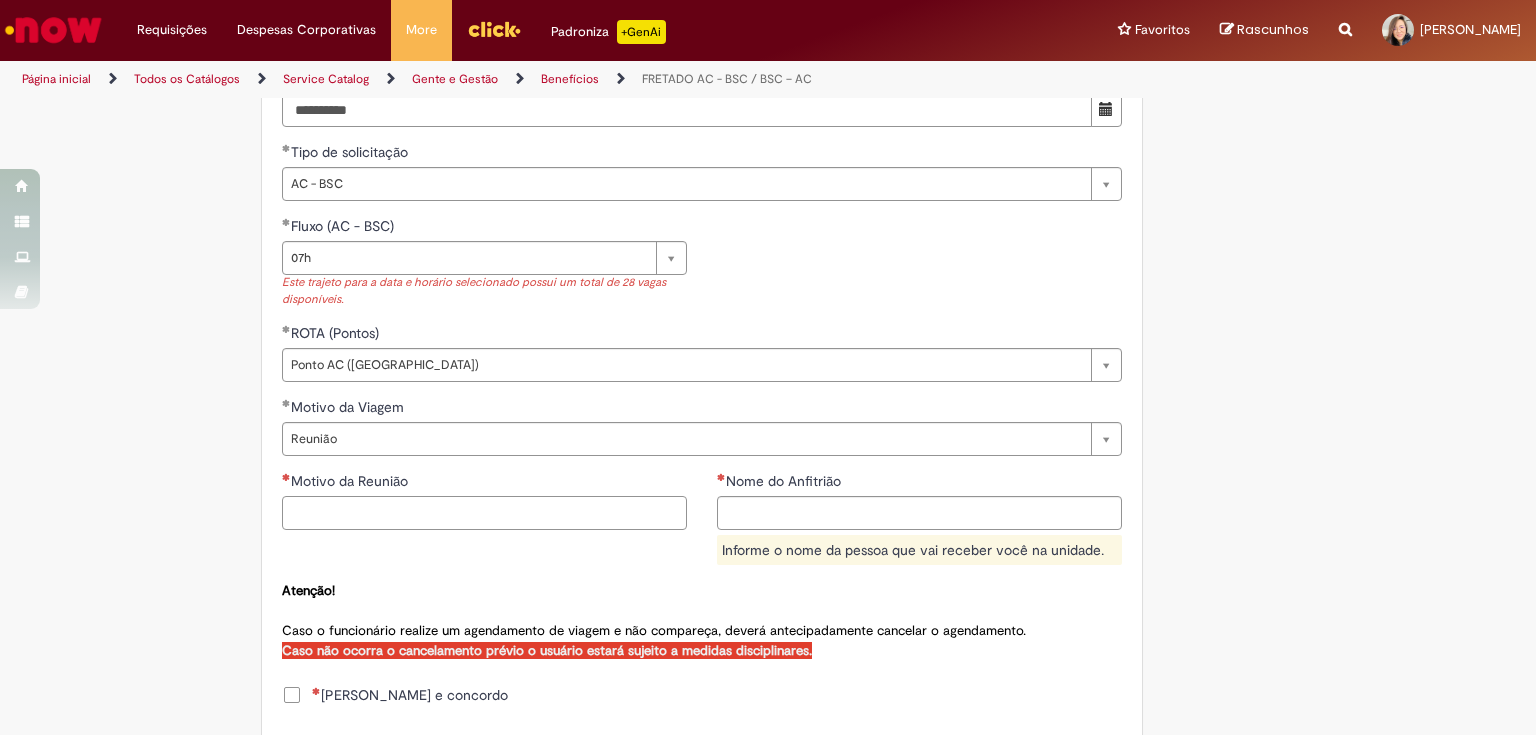 scroll, scrollTop: 880, scrollLeft: 0, axis: vertical 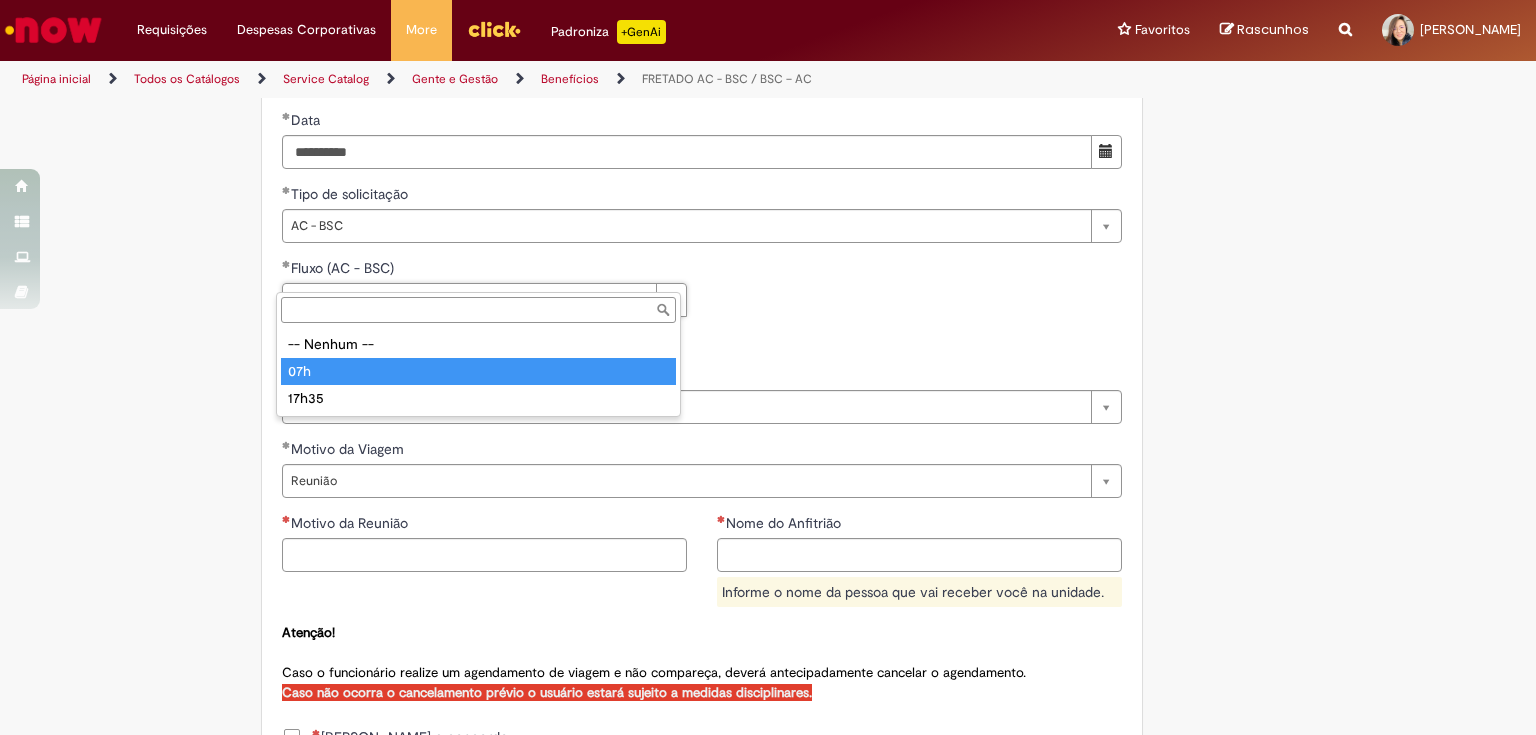 type on "***" 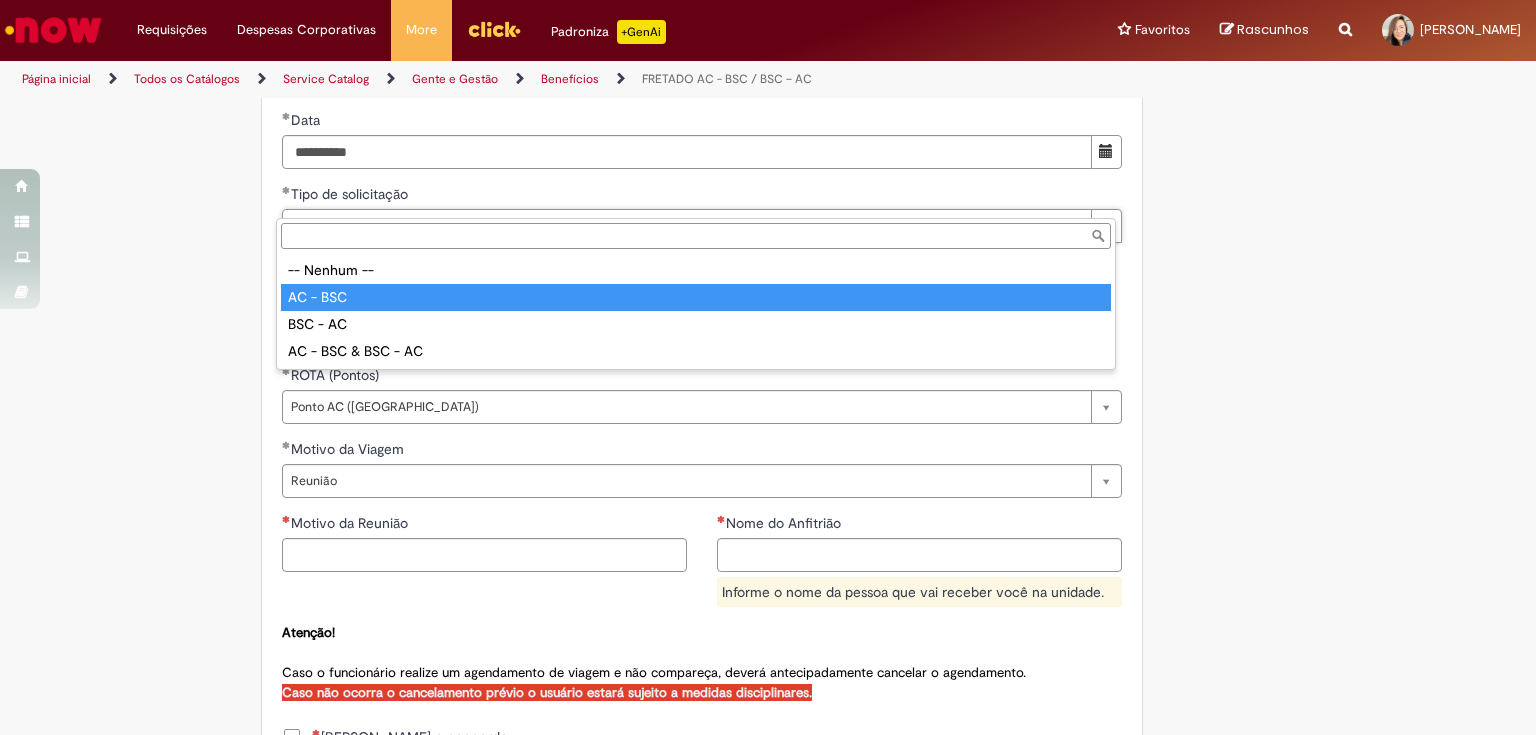 scroll, scrollTop: 0, scrollLeft: 0, axis: both 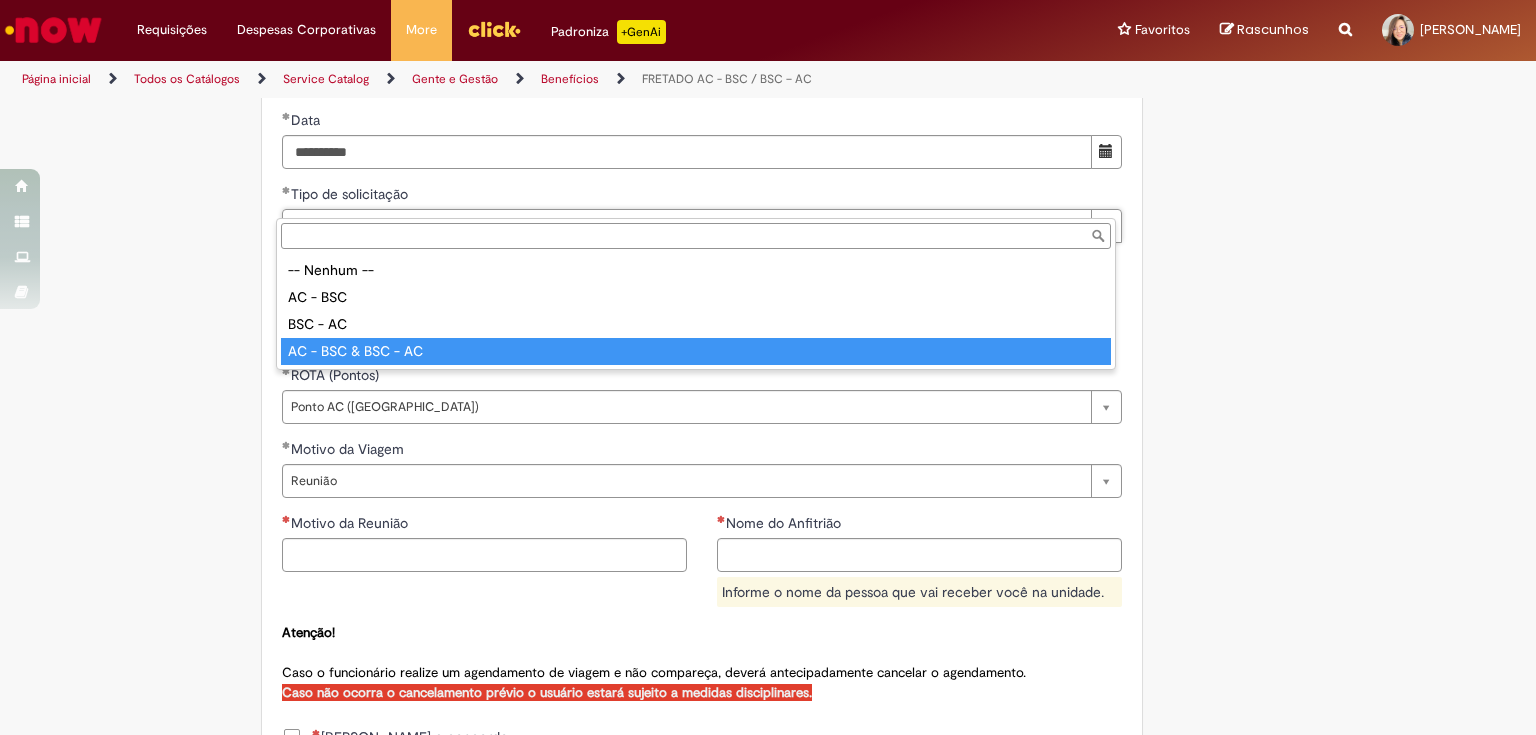 type on "**********" 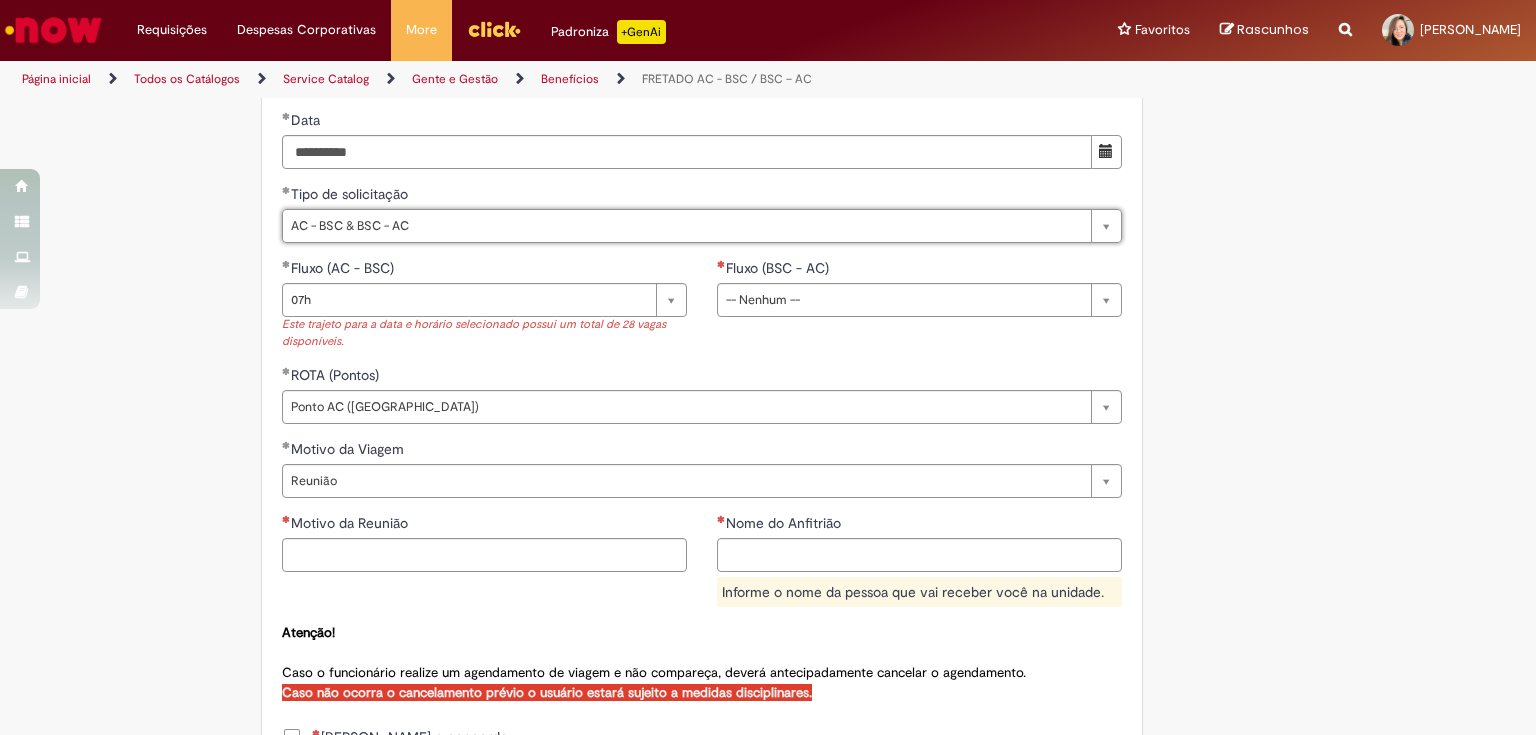 scroll, scrollTop: 0, scrollLeft: 58, axis: horizontal 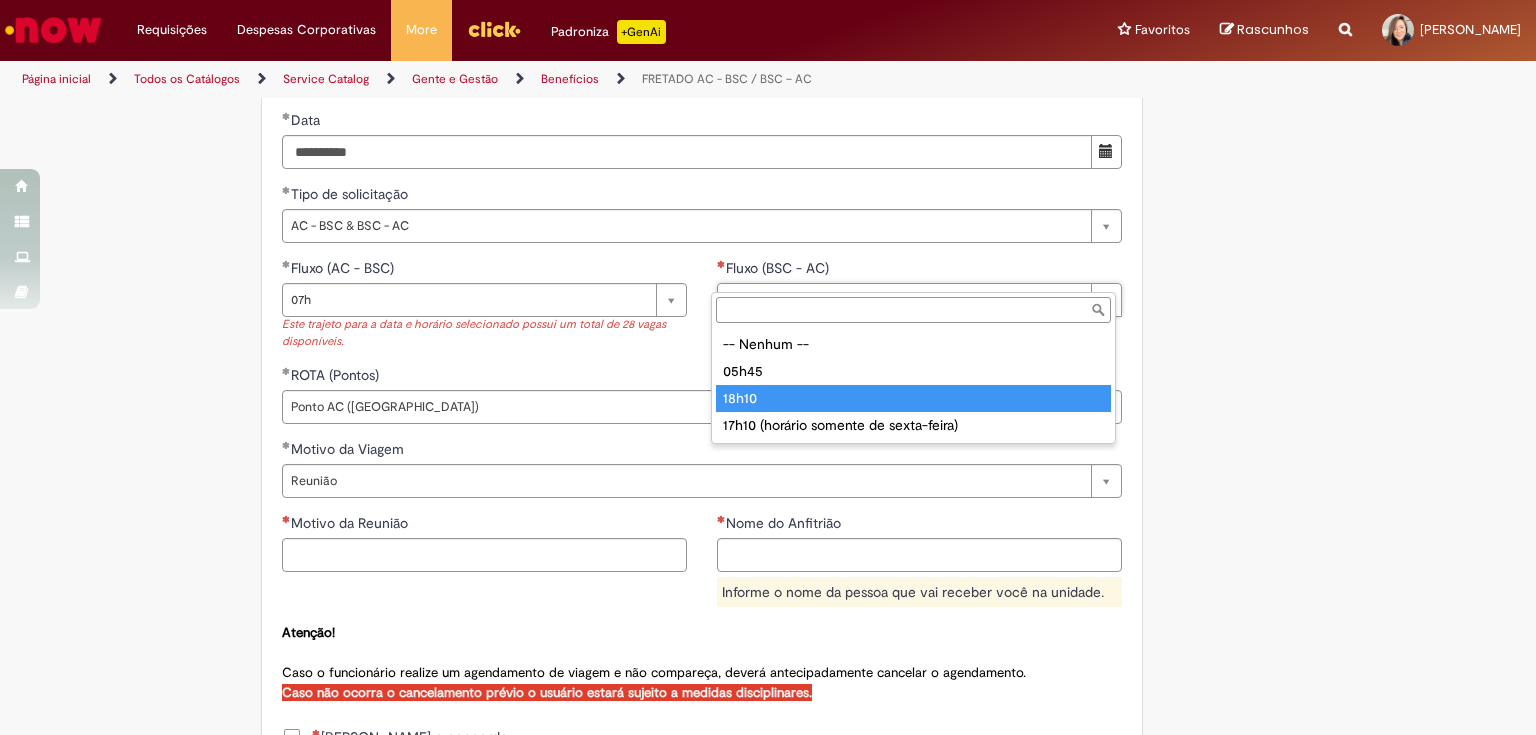 type on "*****" 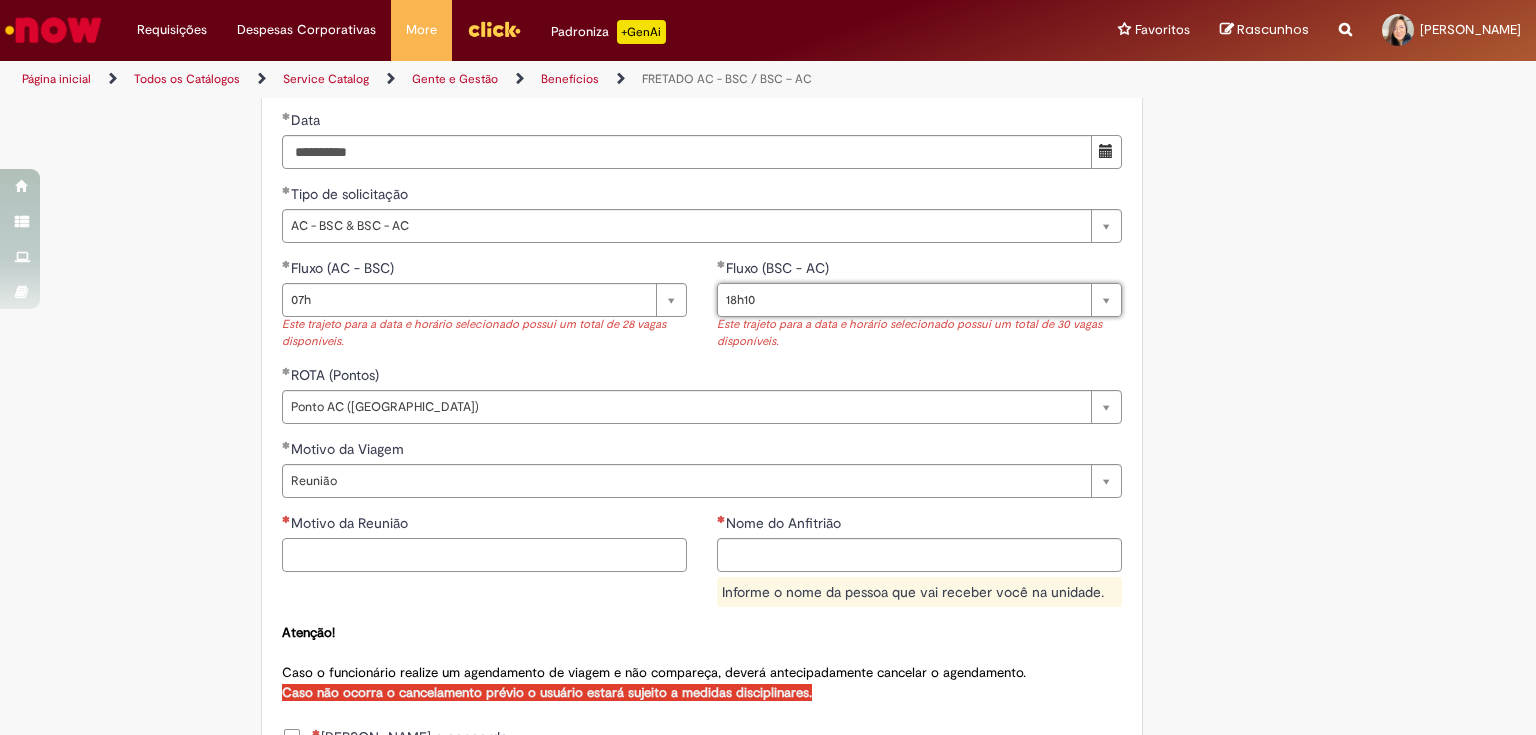 click on "Motivo da Reunião" at bounding box center (484, 555) 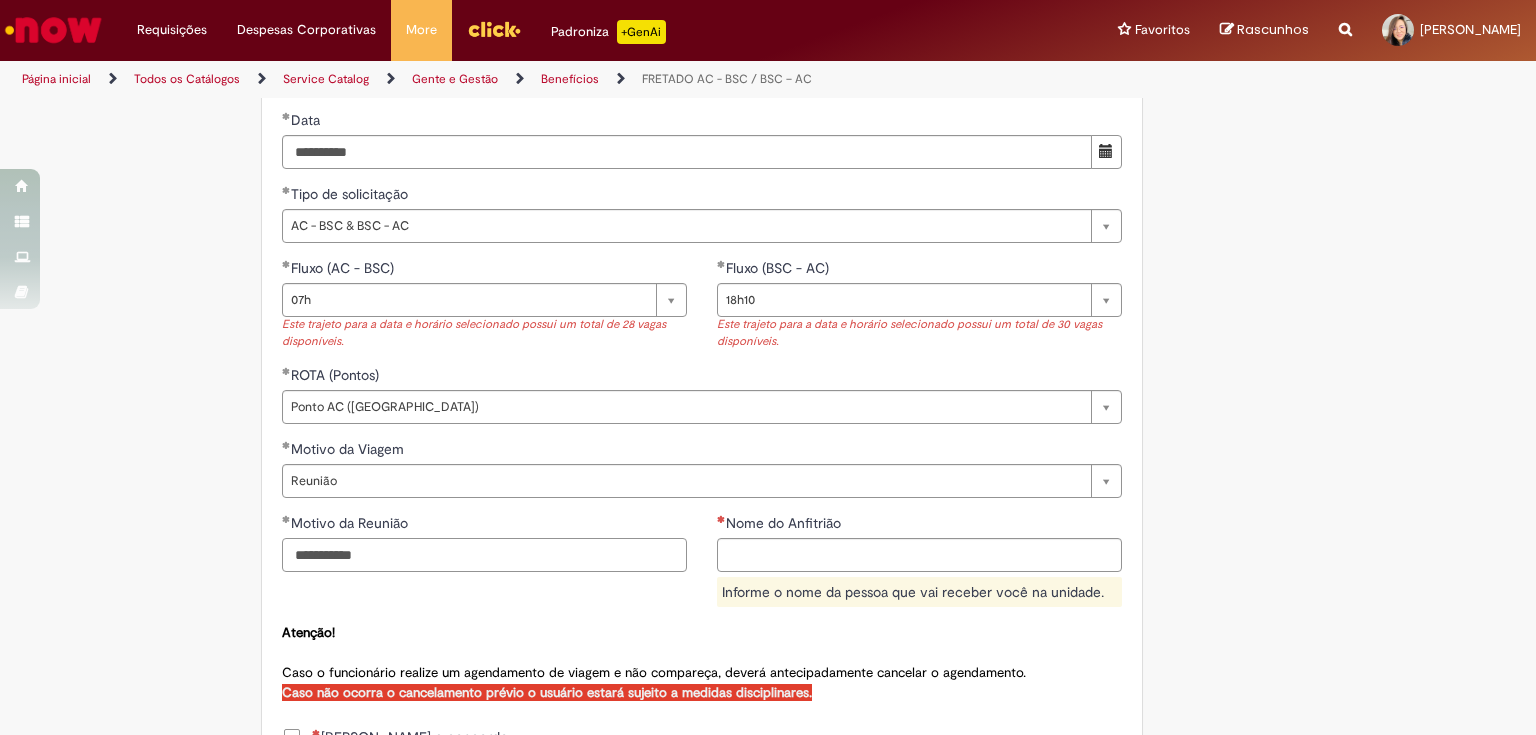 type on "**********" 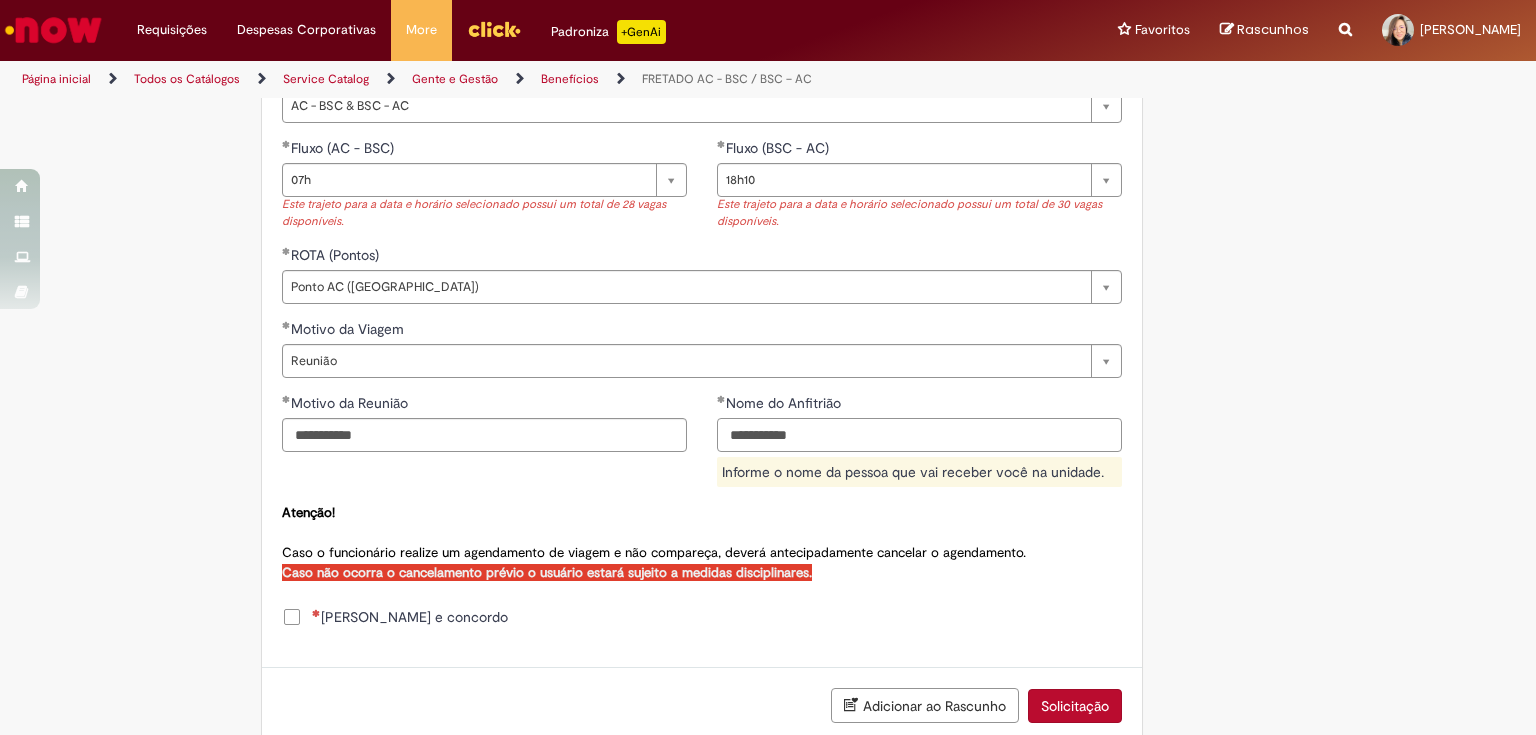 scroll, scrollTop: 1095, scrollLeft: 0, axis: vertical 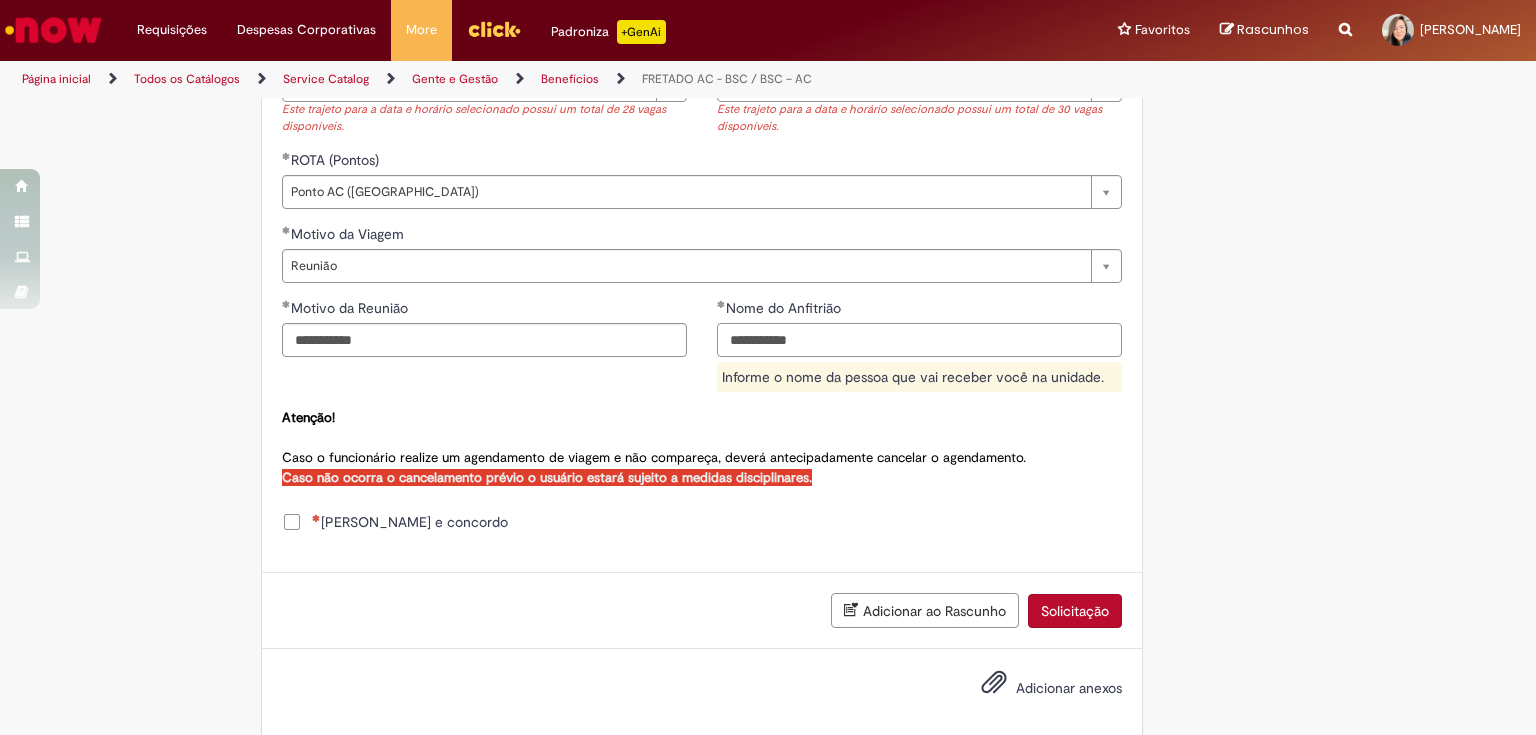 type on "**********" 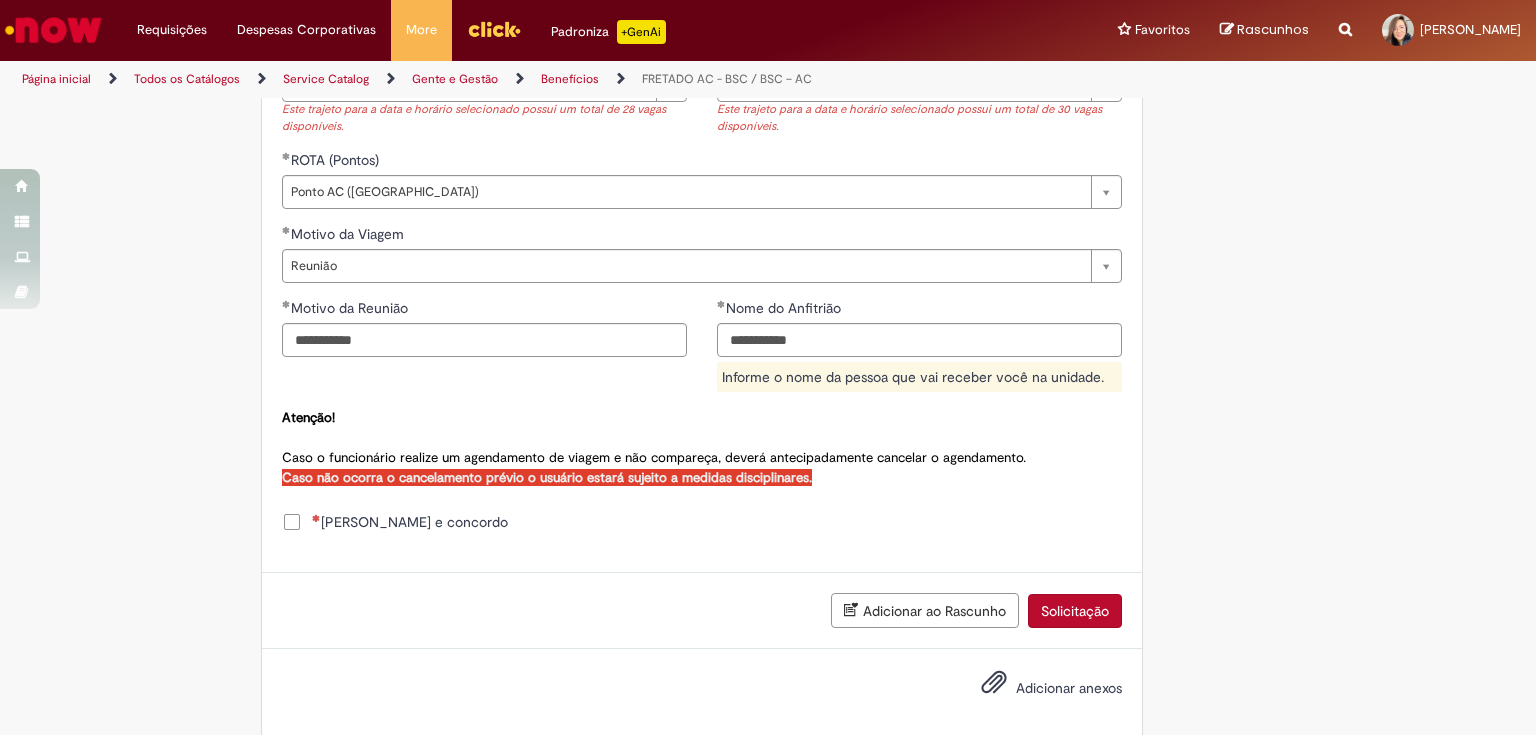 click on "[PERSON_NAME] e concordo" at bounding box center [410, 522] 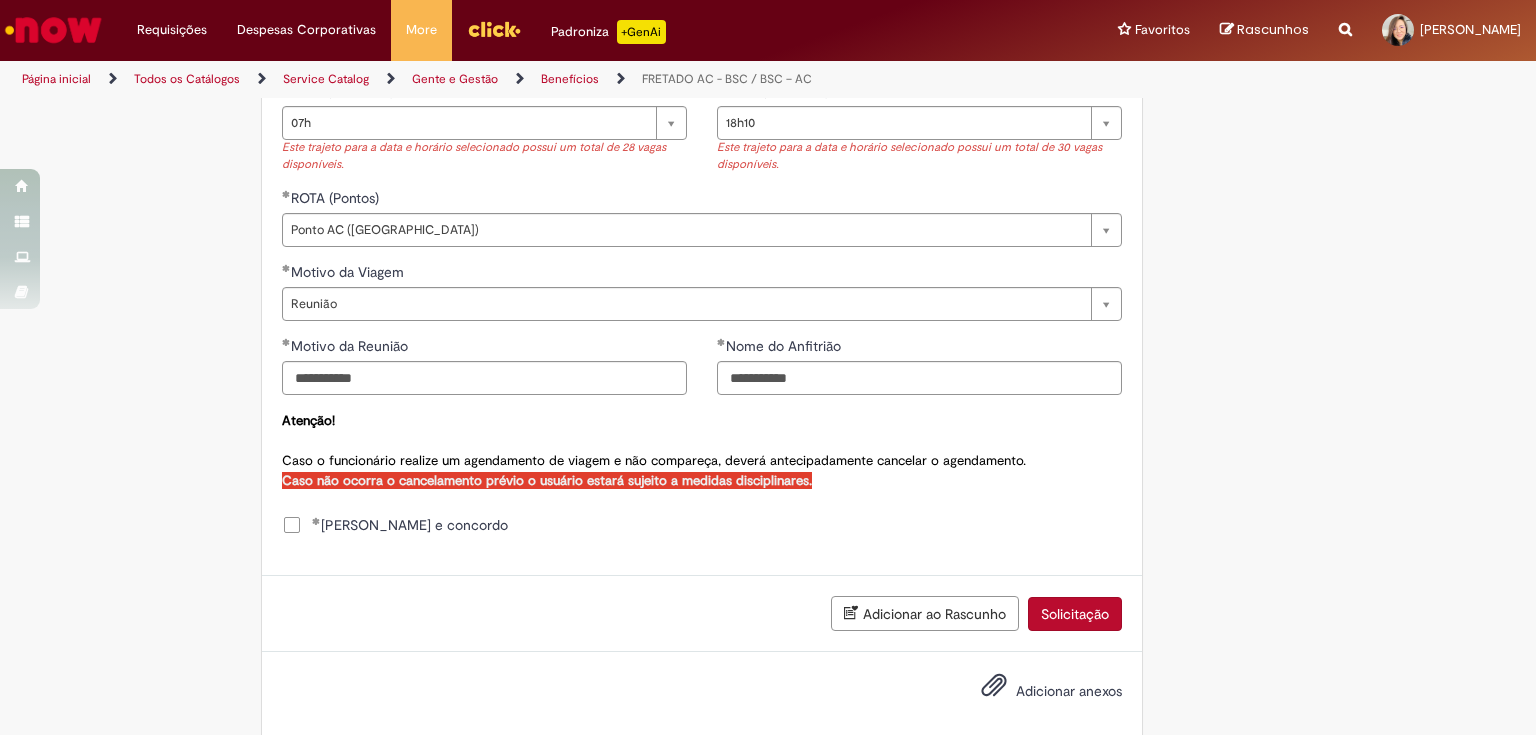 scroll, scrollTop: 1060, scrollLeft: 0, axis: vertical 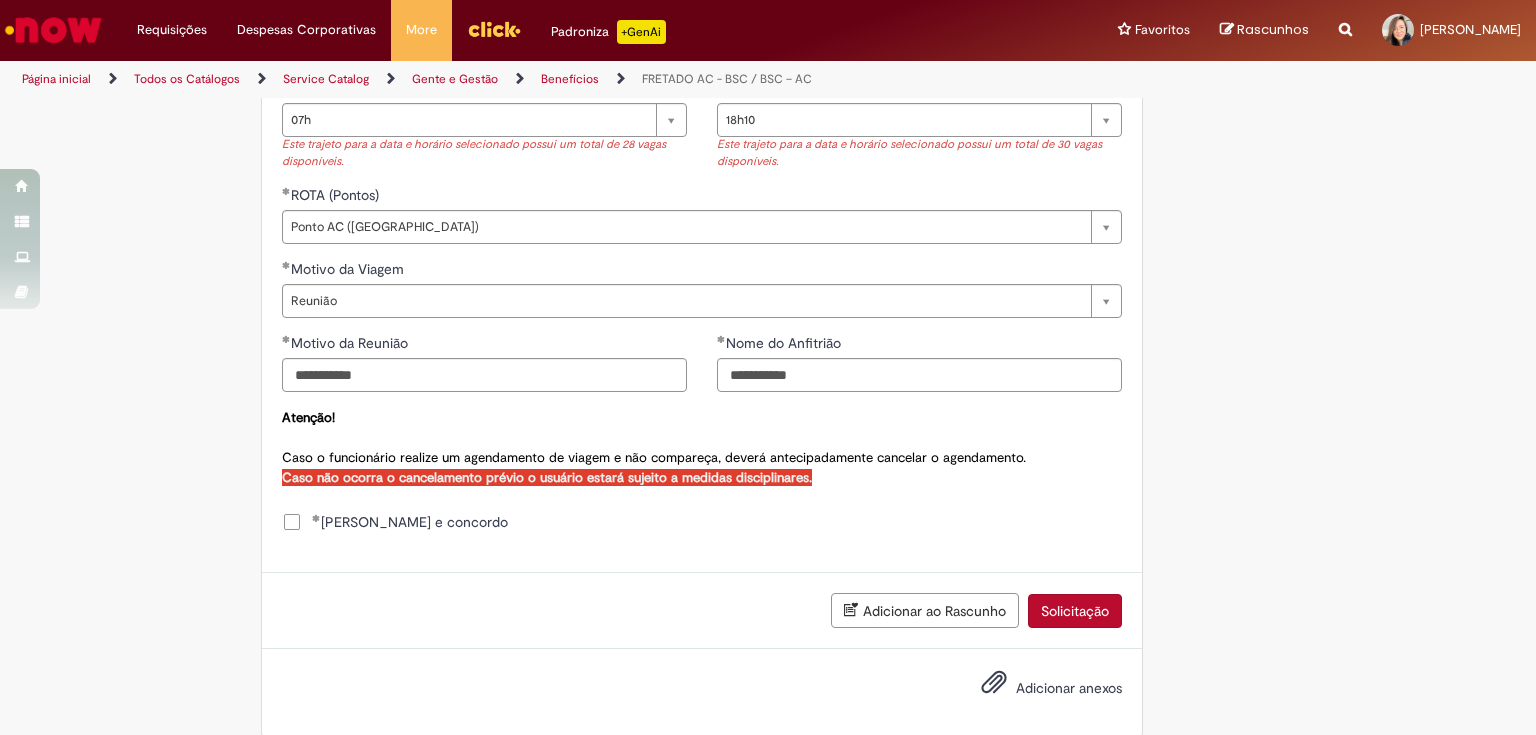 click on "Solicitação" at bounding box center (1075, 611) 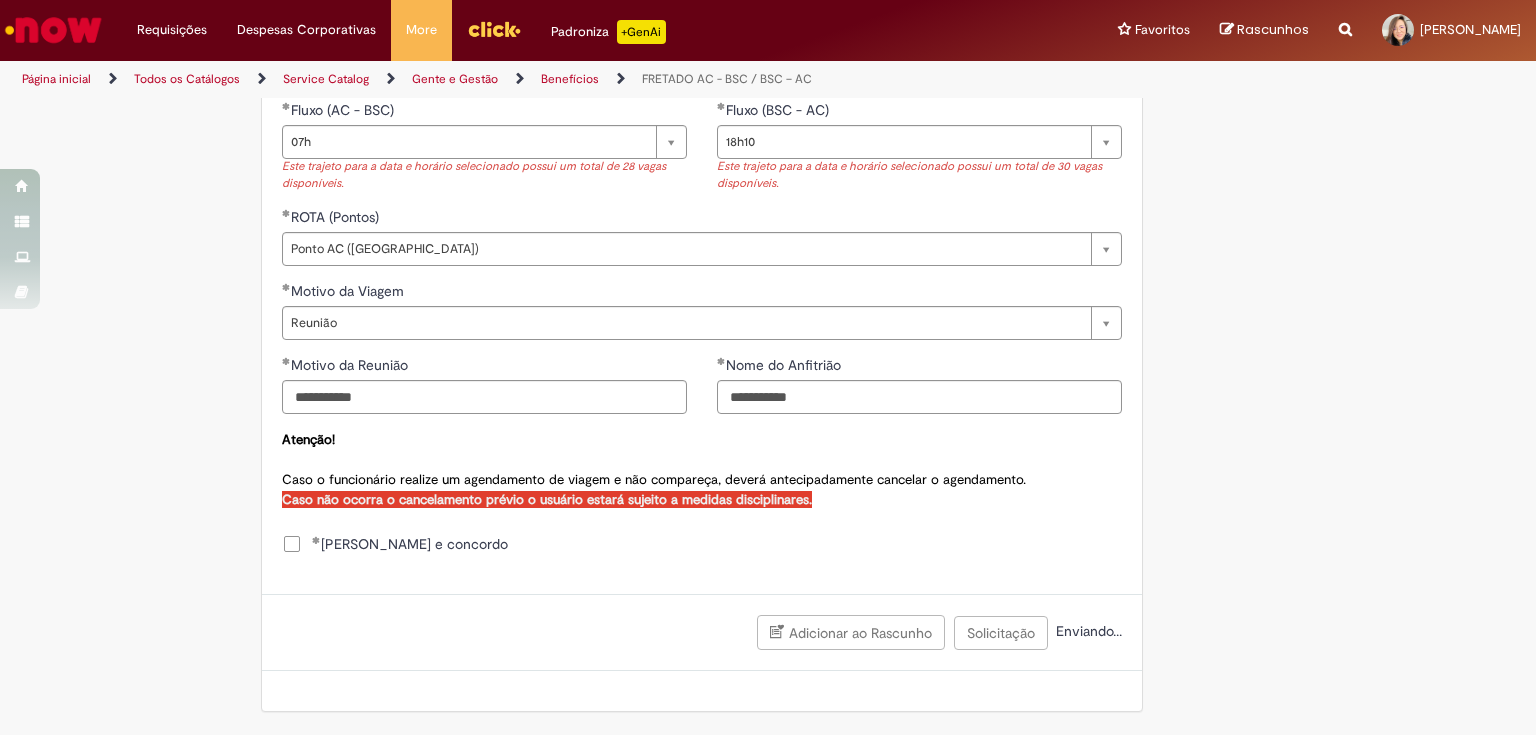 scroll, scrollTop: 1014, scrollLeft: 0, axis: vertical 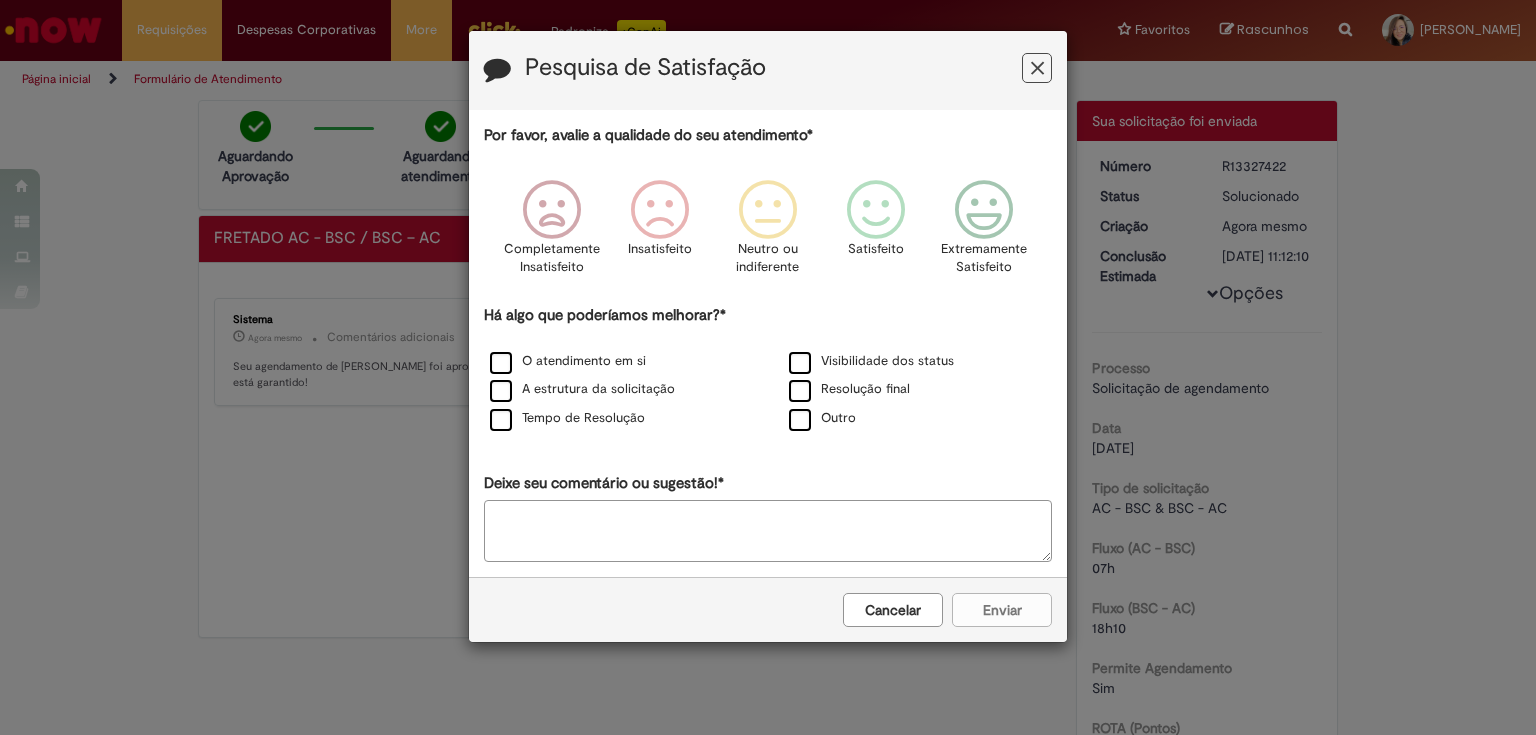 click at bounding box center (1037, 68) 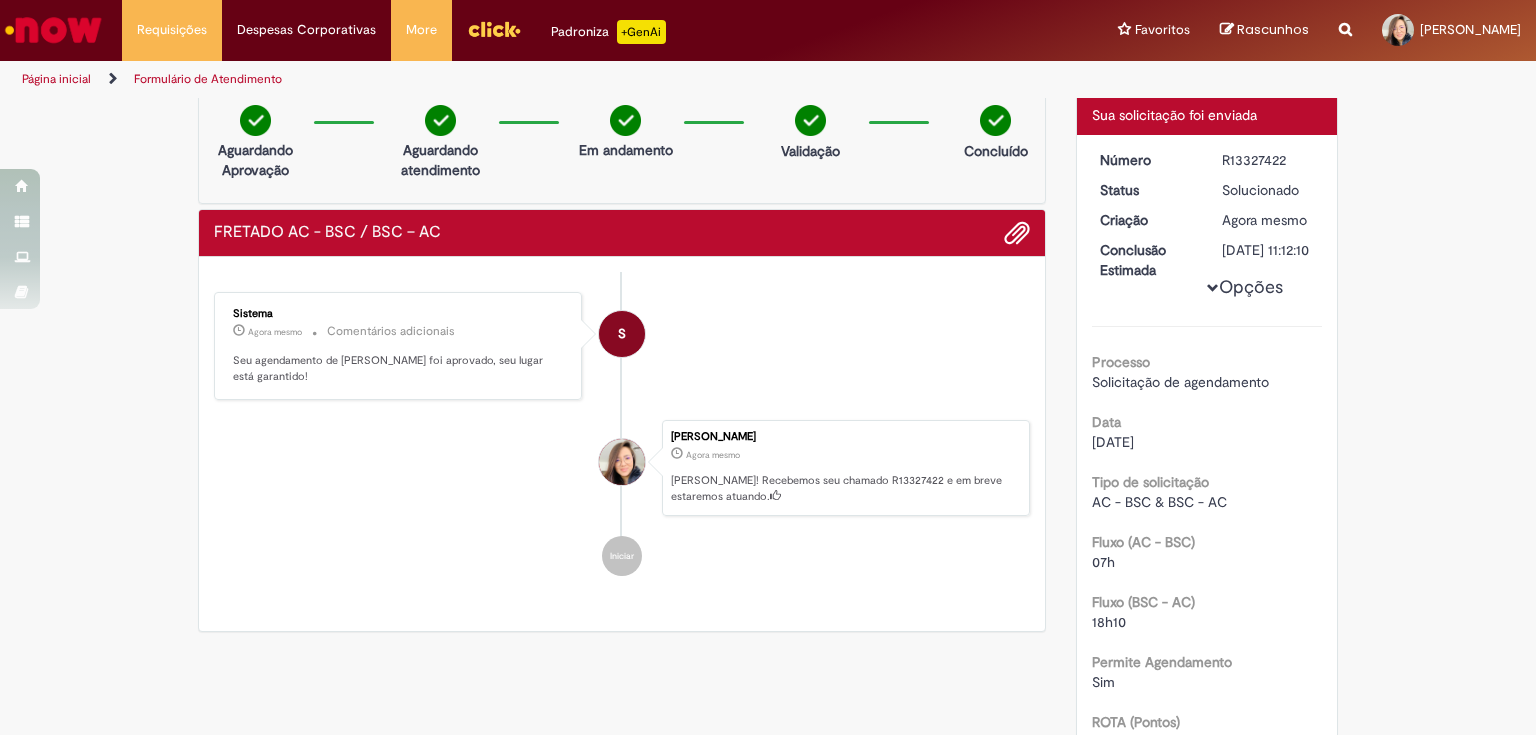 scroll, scrollTop: 0, scrollLeft: 0, axis: both 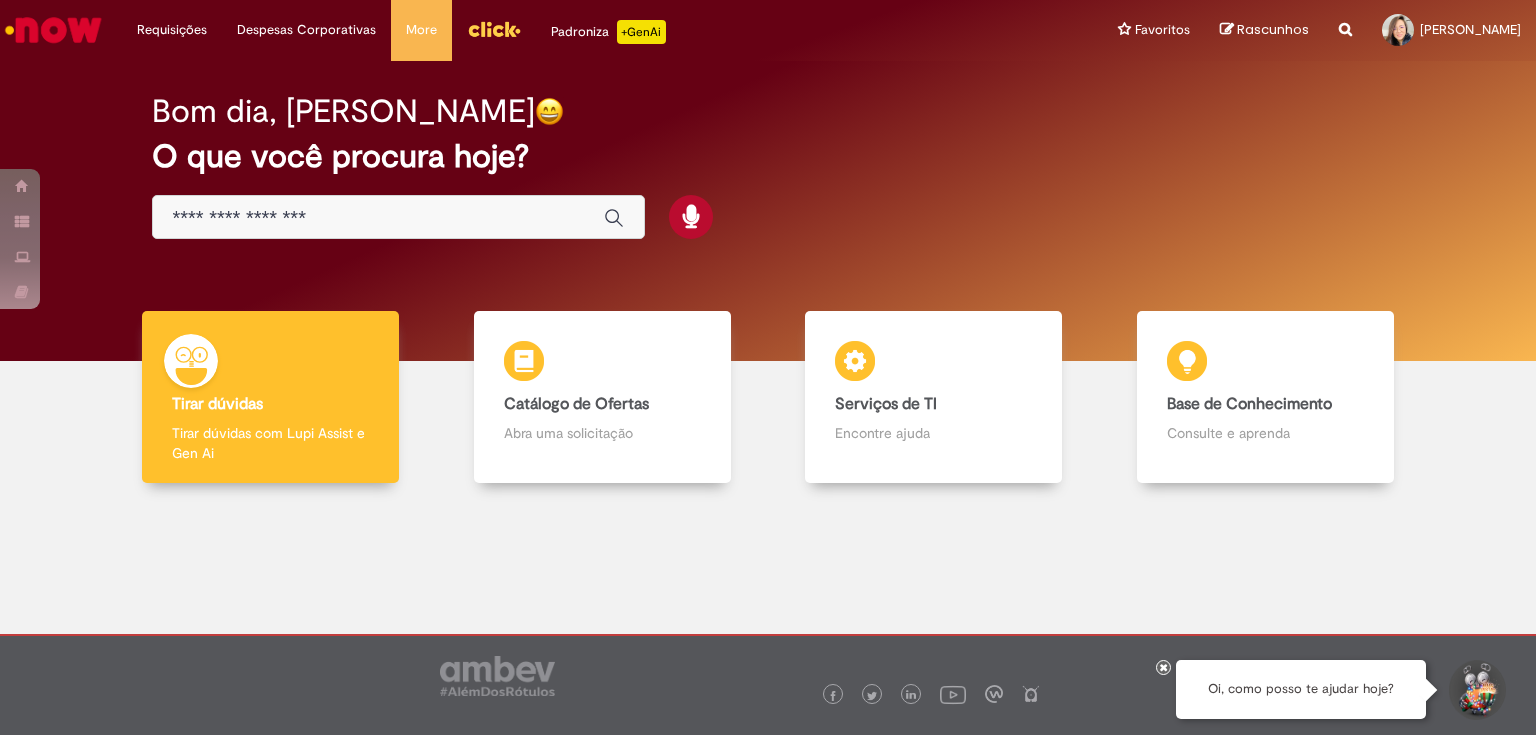 click at bounding box center [398, 217] 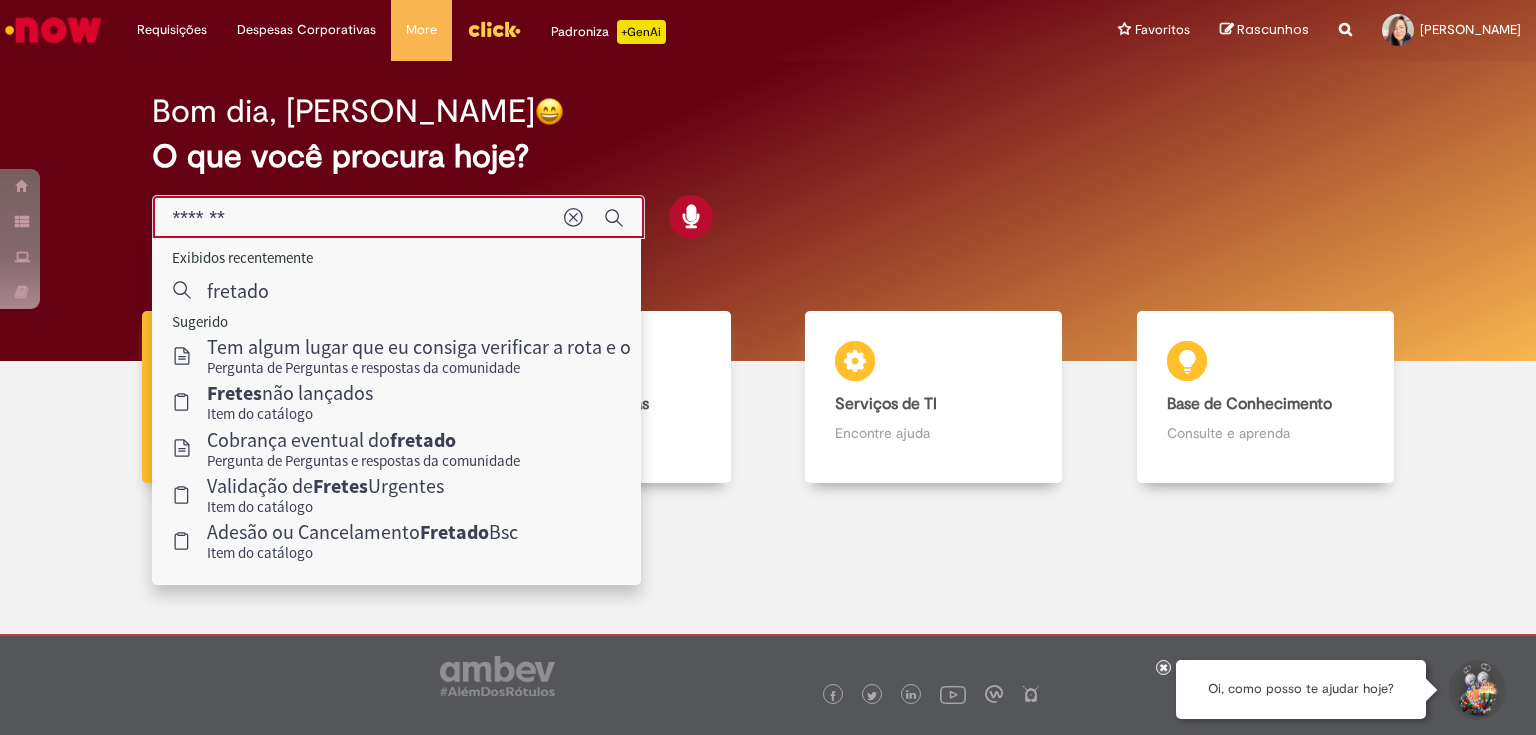 type on "*******" 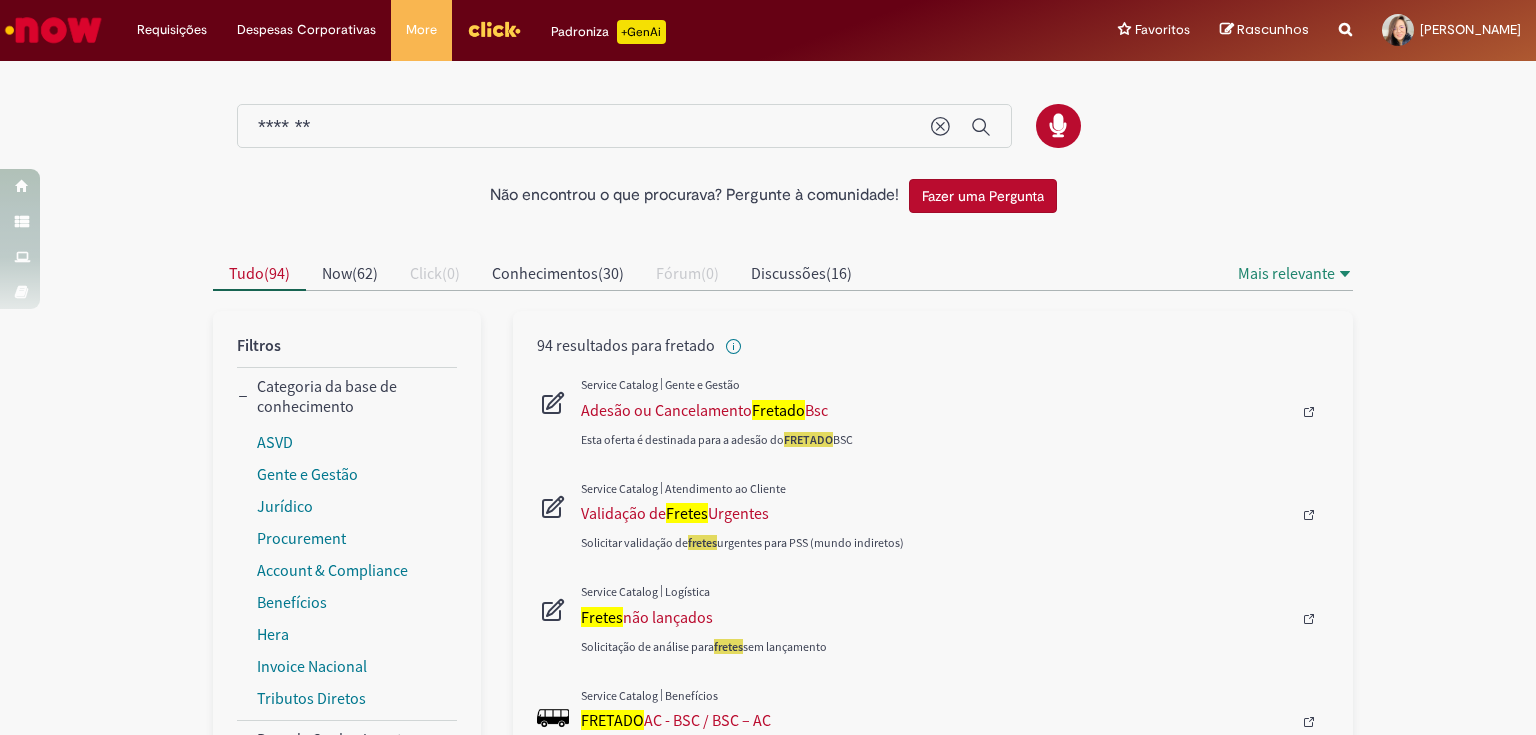 click on "*******" at bounding box center [584, 127] 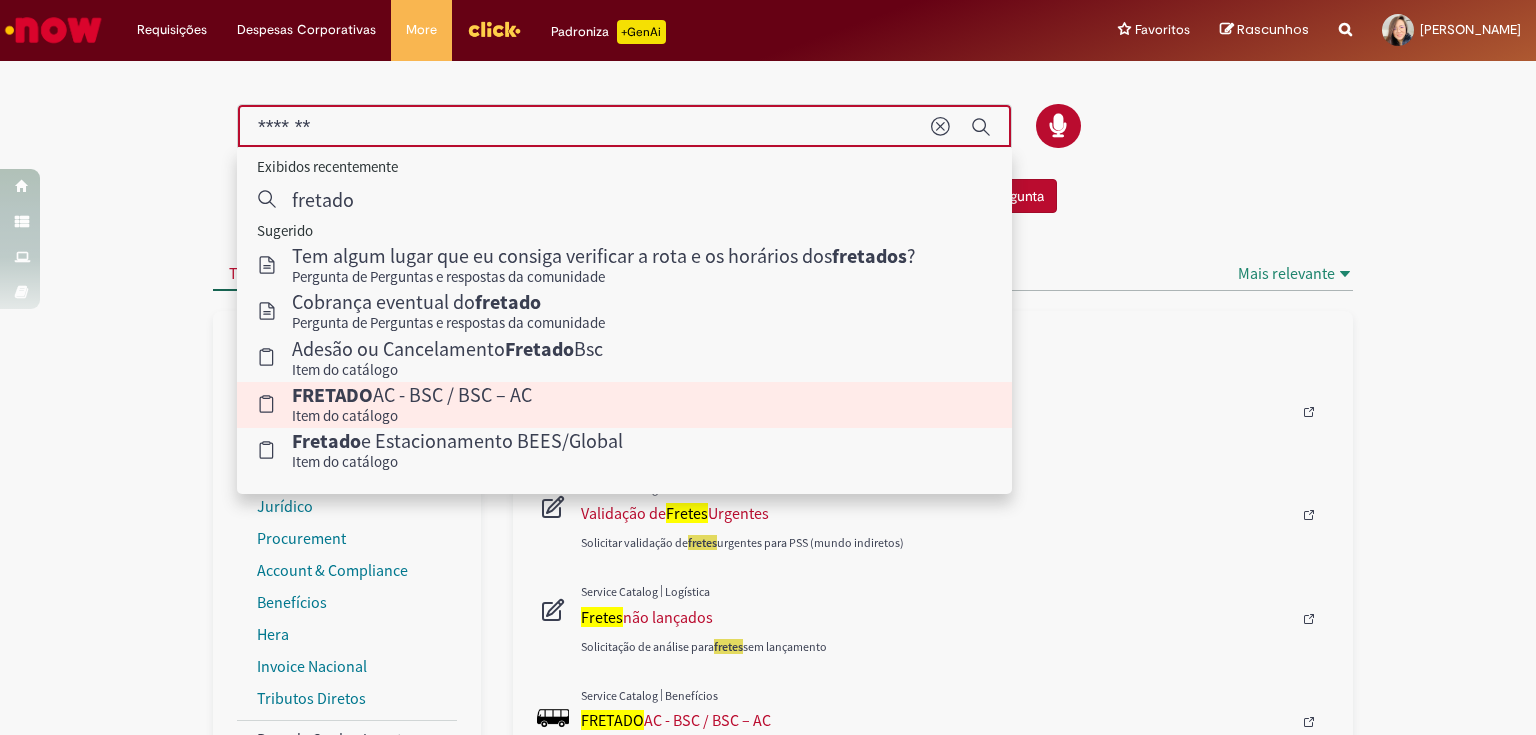 type 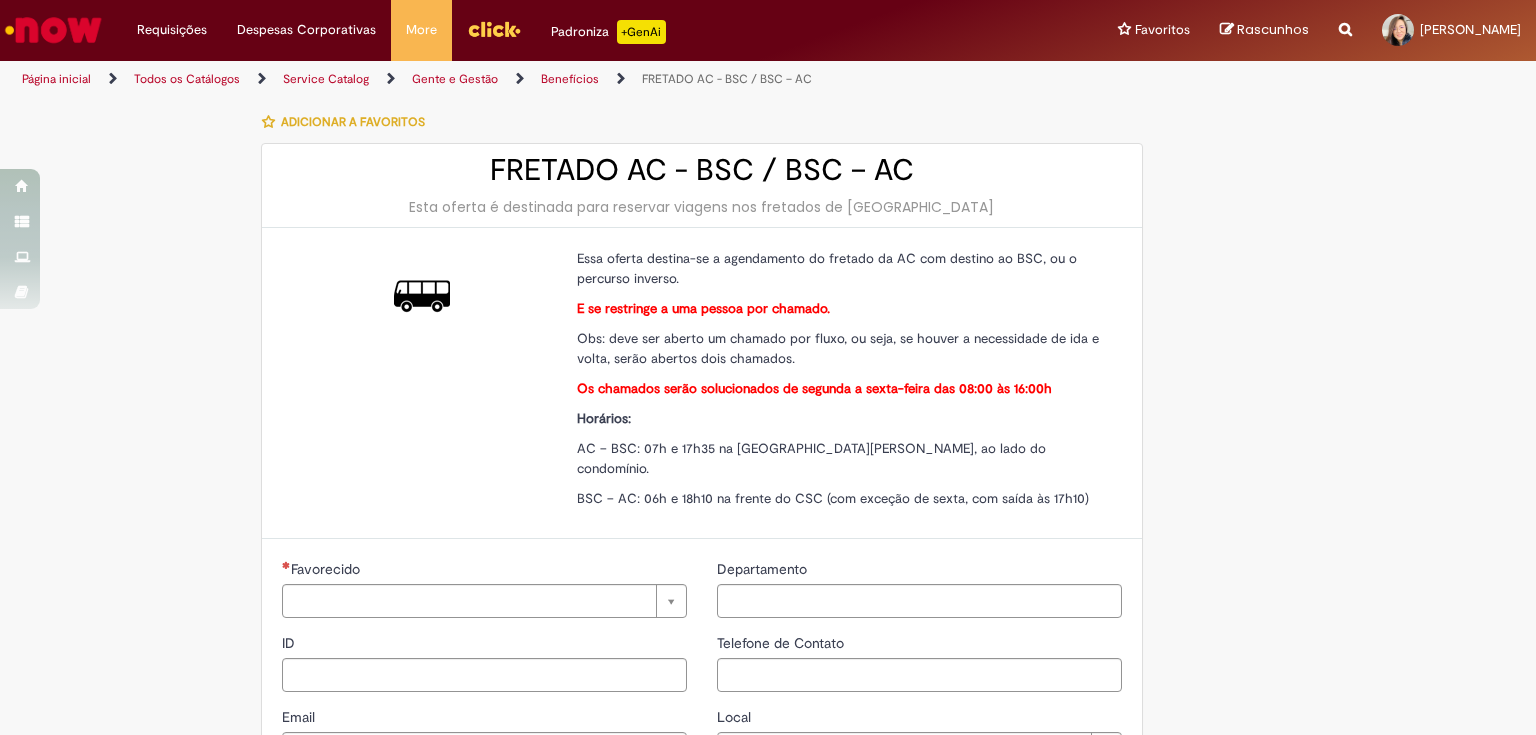 type on "********" 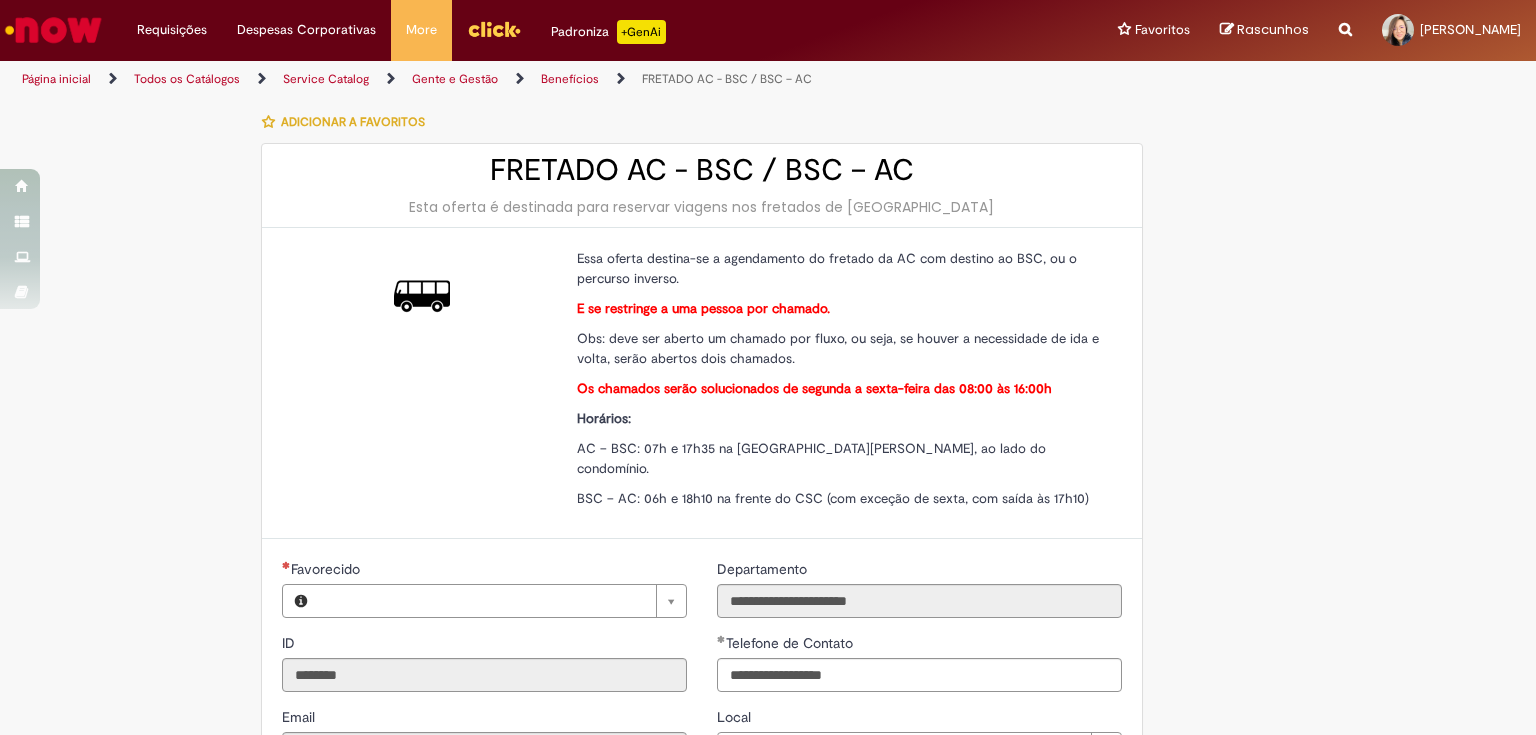 type on "**********" 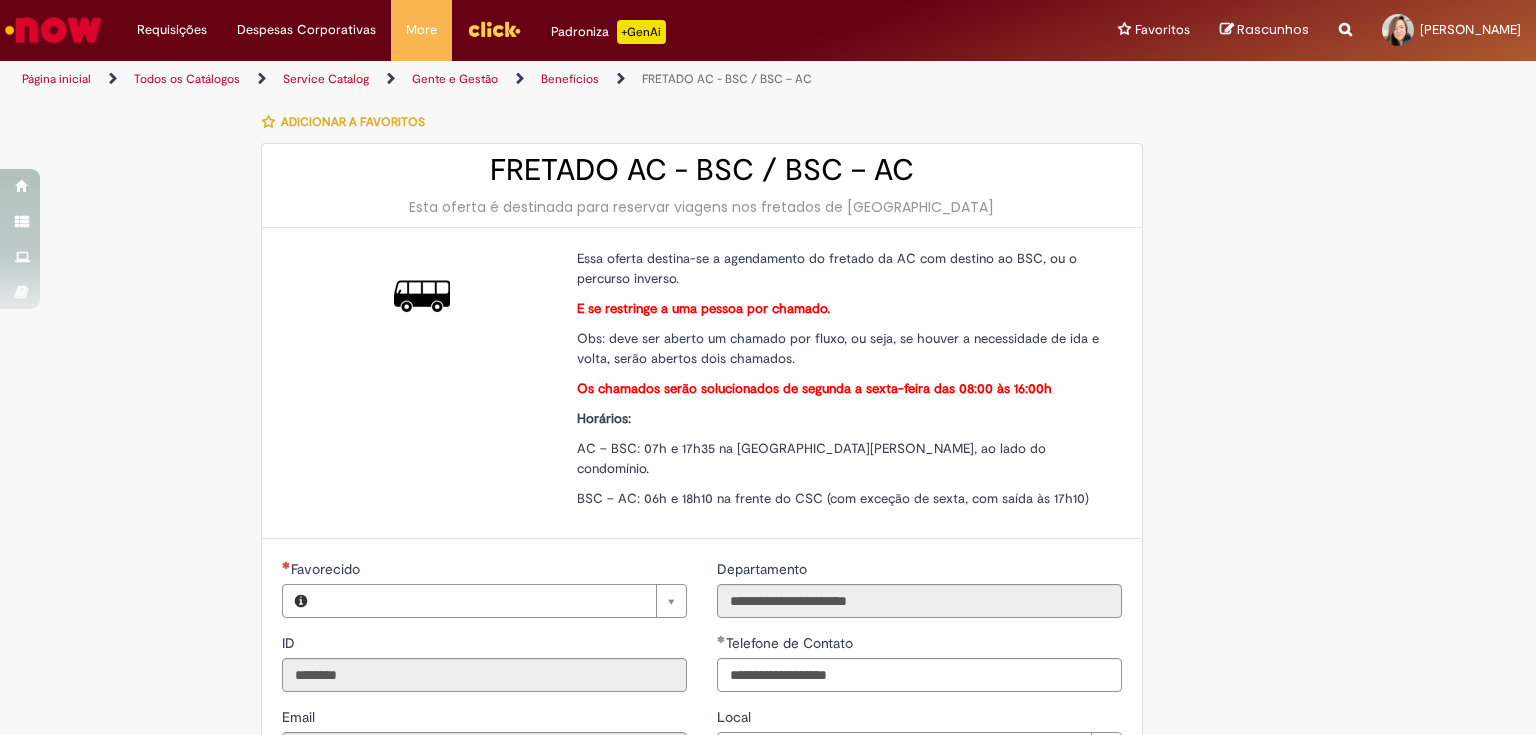 type on "**********" 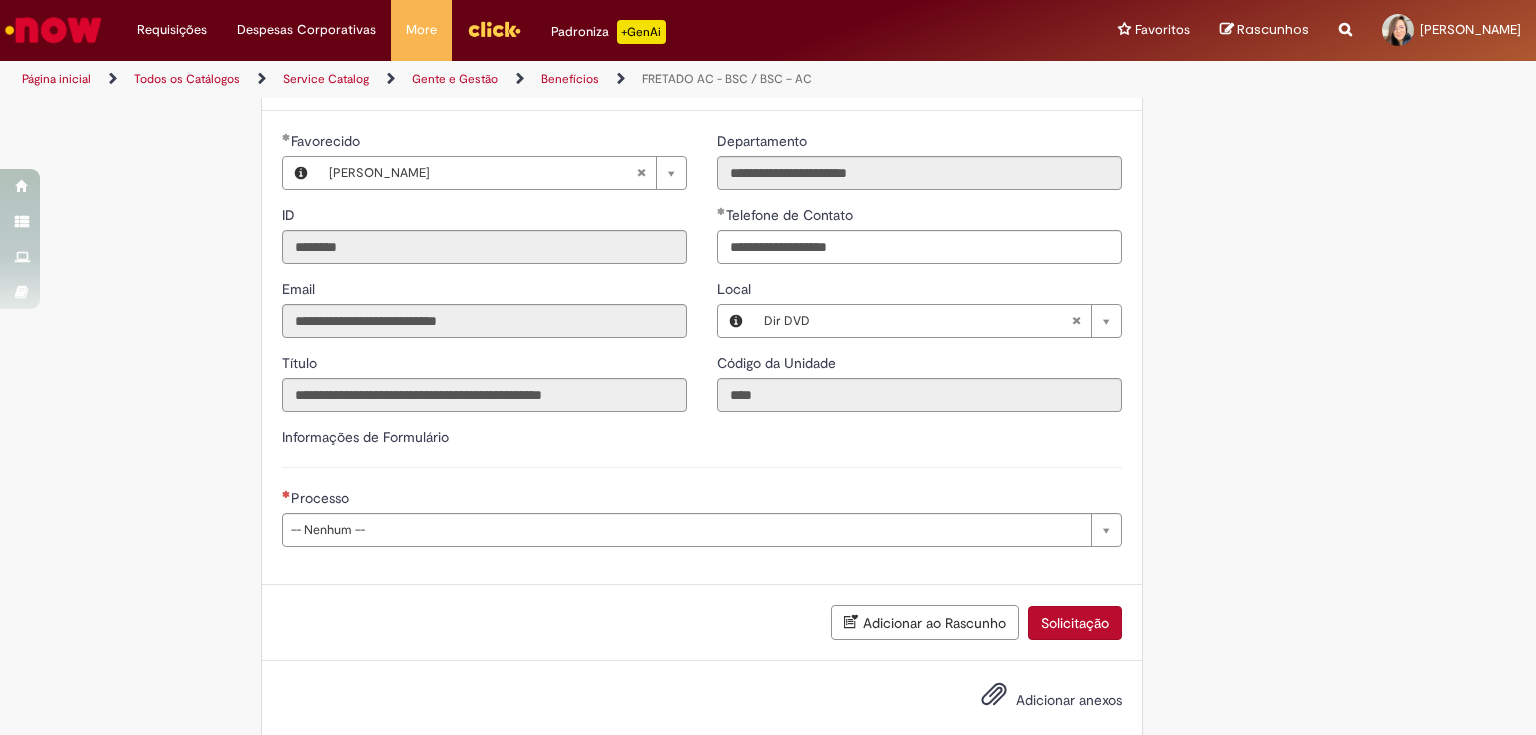 scroll, scrollTop: 440, scrollLeft: 0, axis: vertical 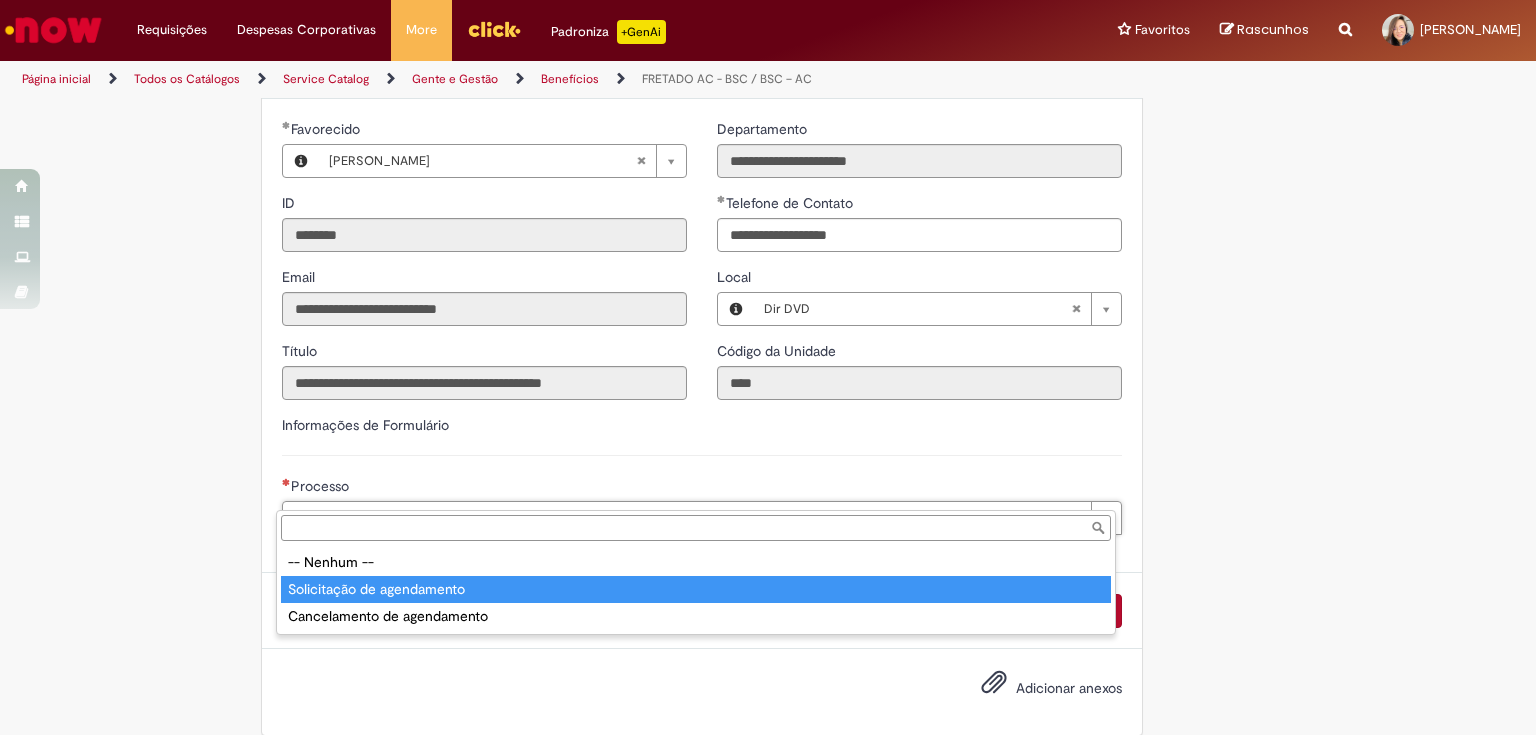 type on "**********" 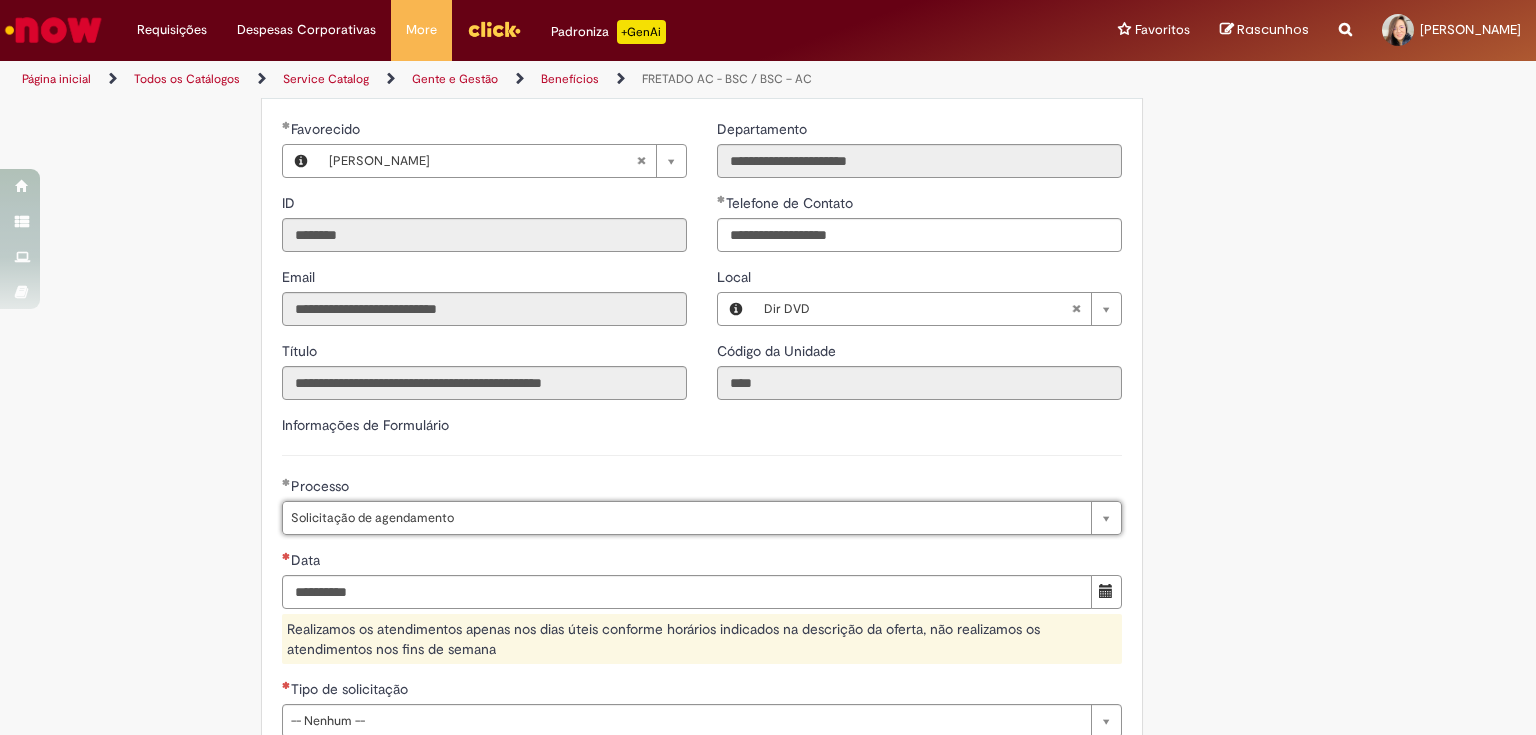 scroll, scrollTop: 520, scrollLeft: 0, axis: vertical 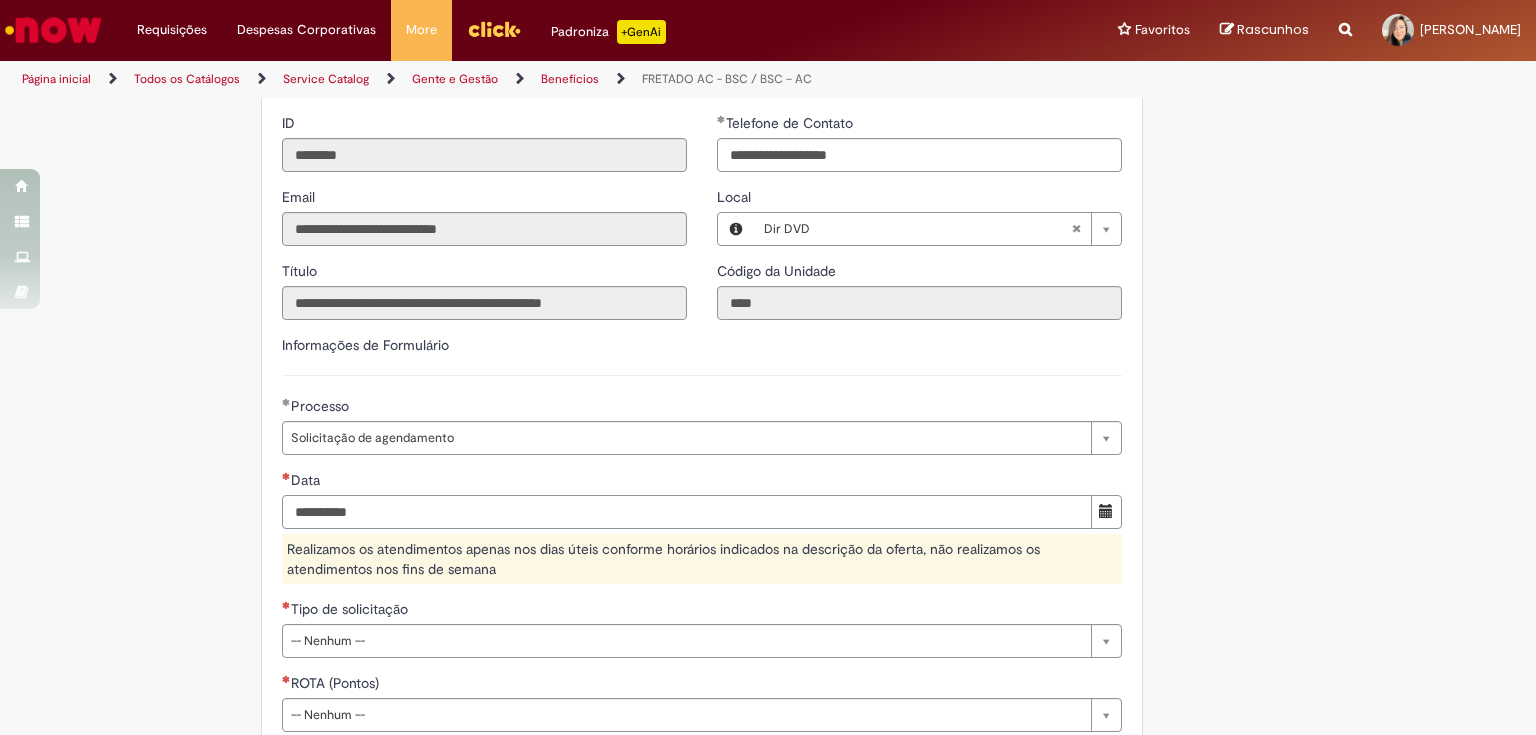 click on "Data" at bounding box center (687, 512) 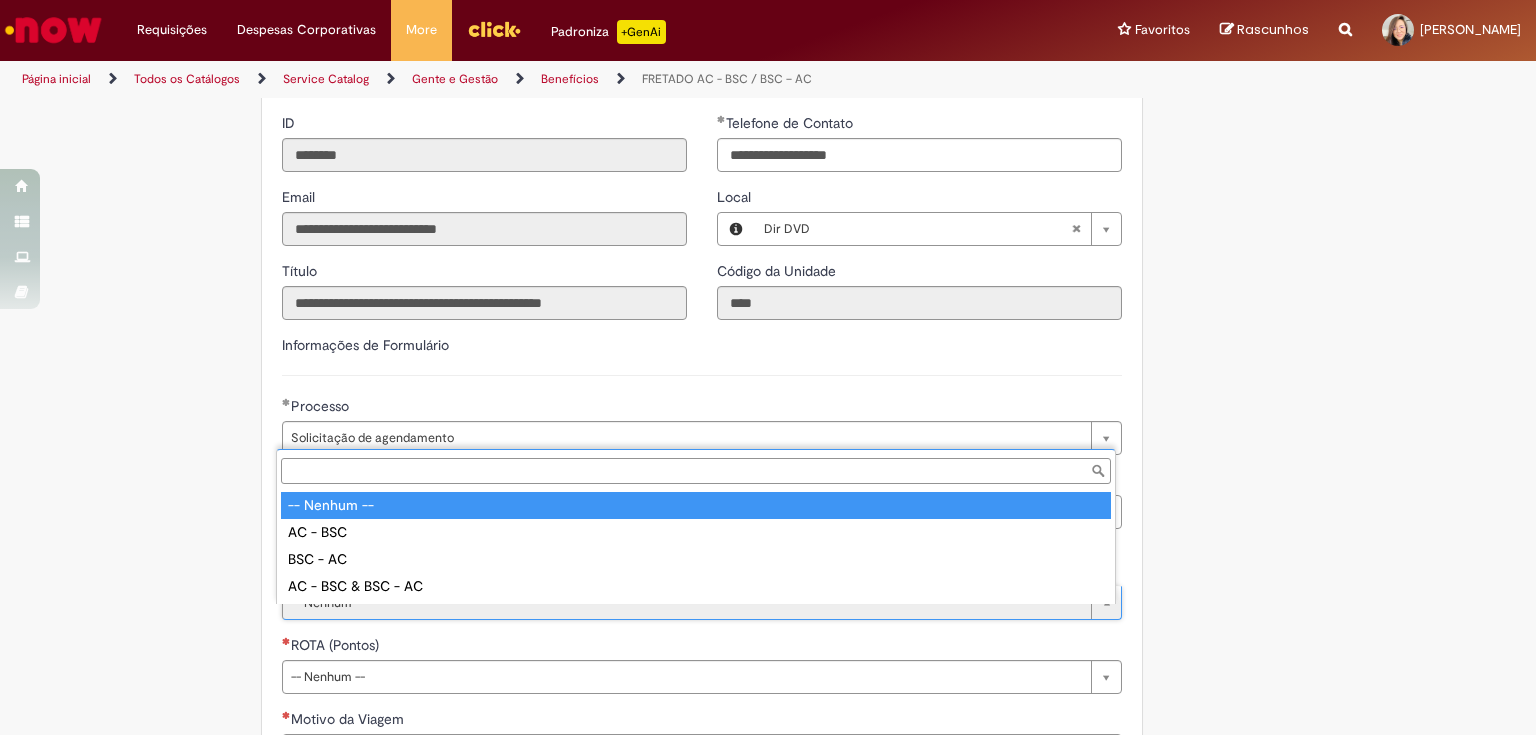 type 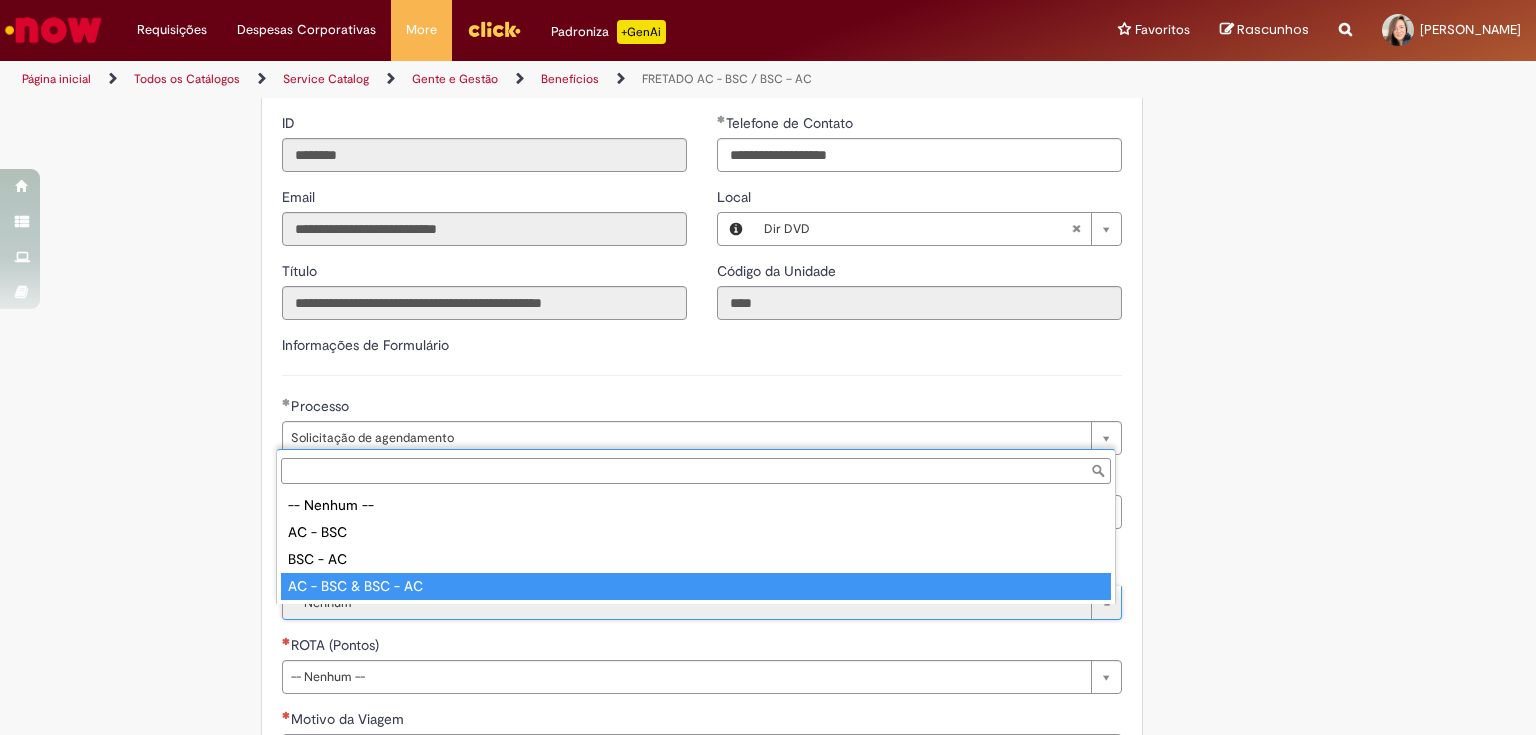 type on "**********" 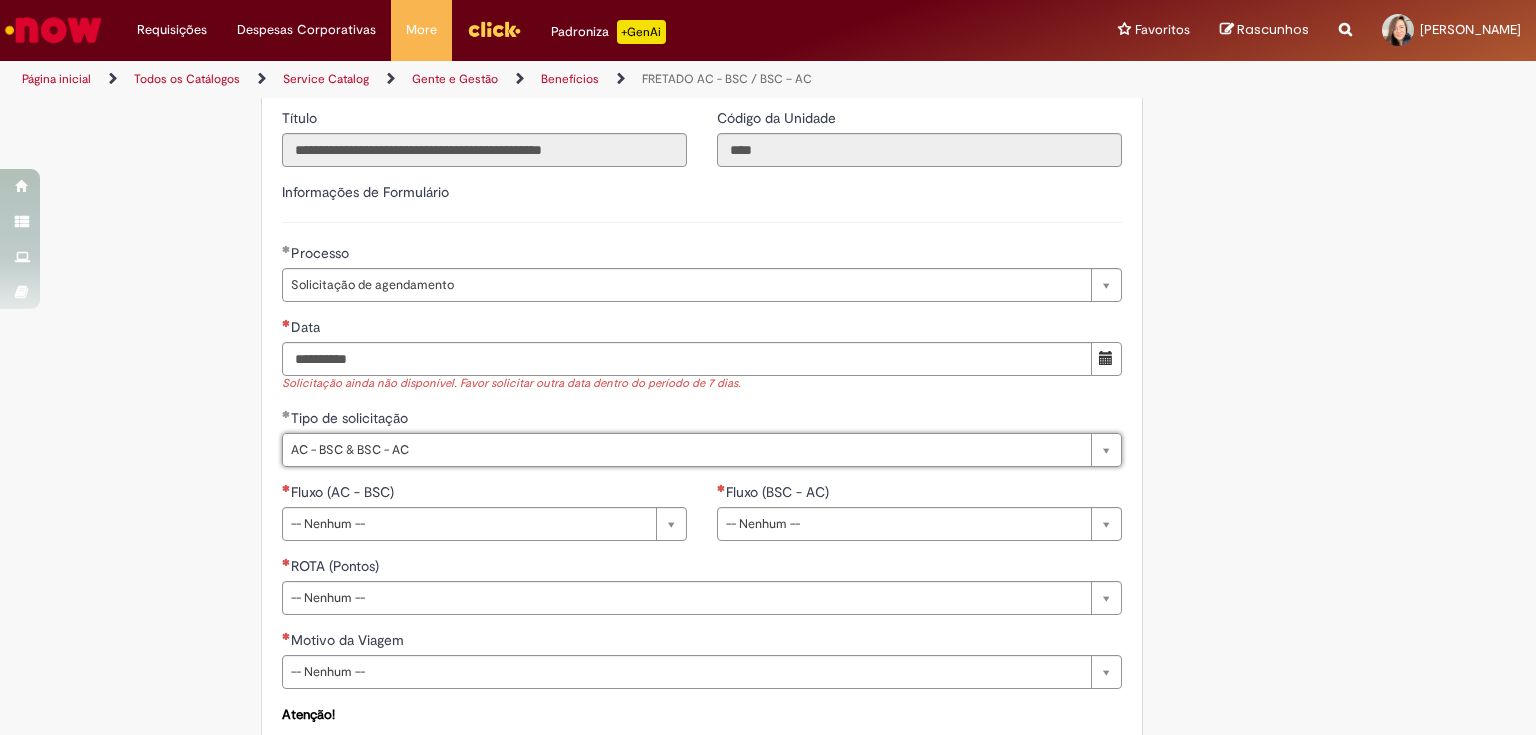 scroll, scrollTop: 680, scrollLeft: 0, axis: vertical 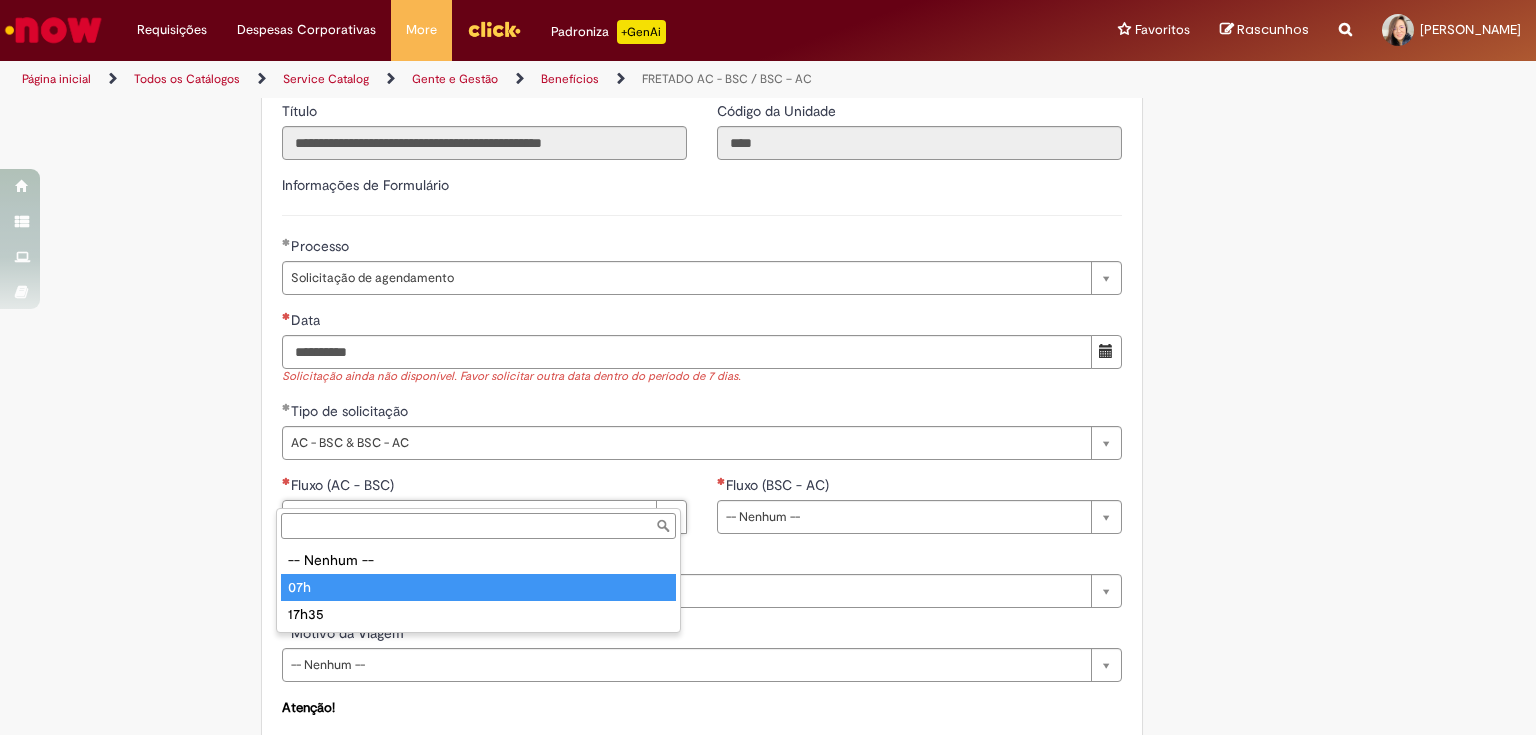 type on "***" 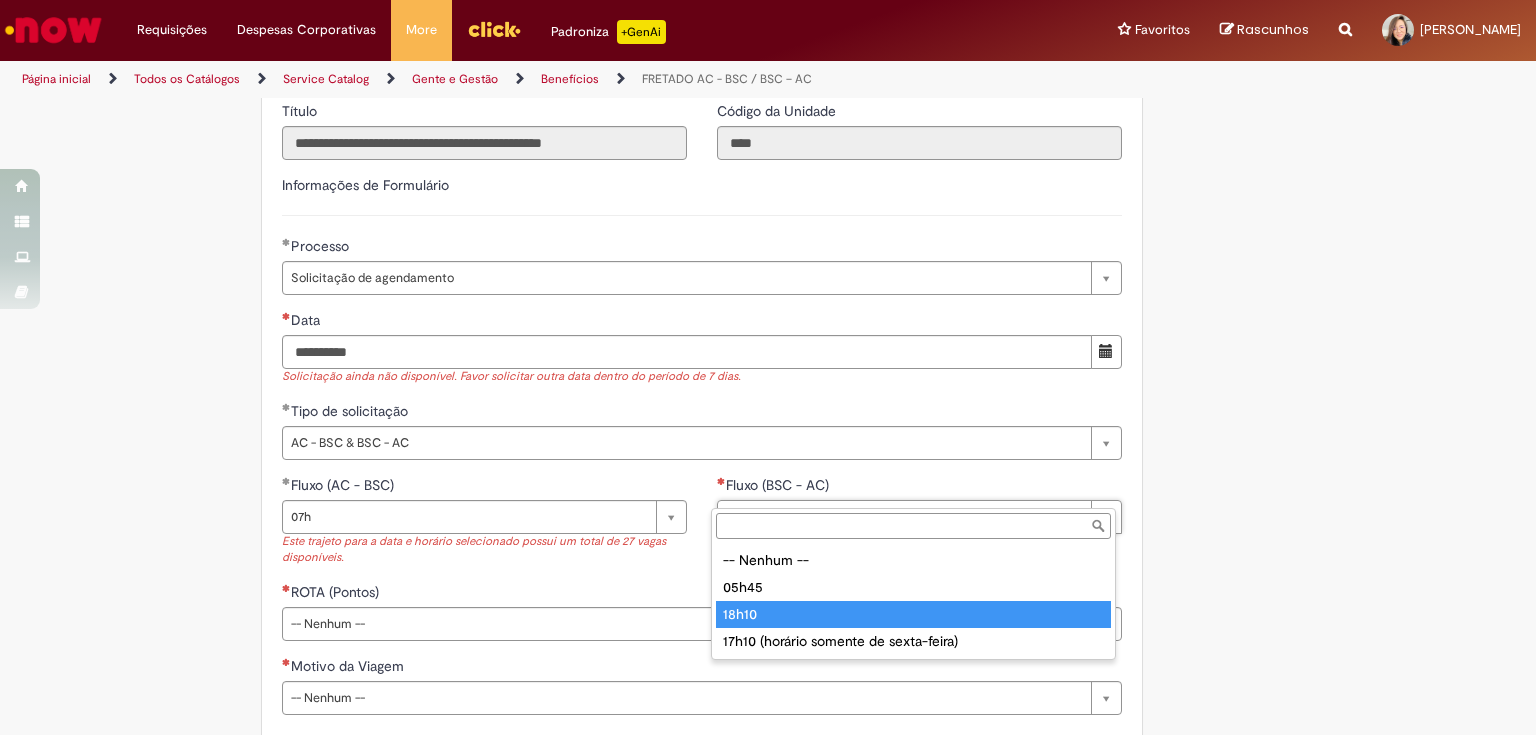 type on "*****" 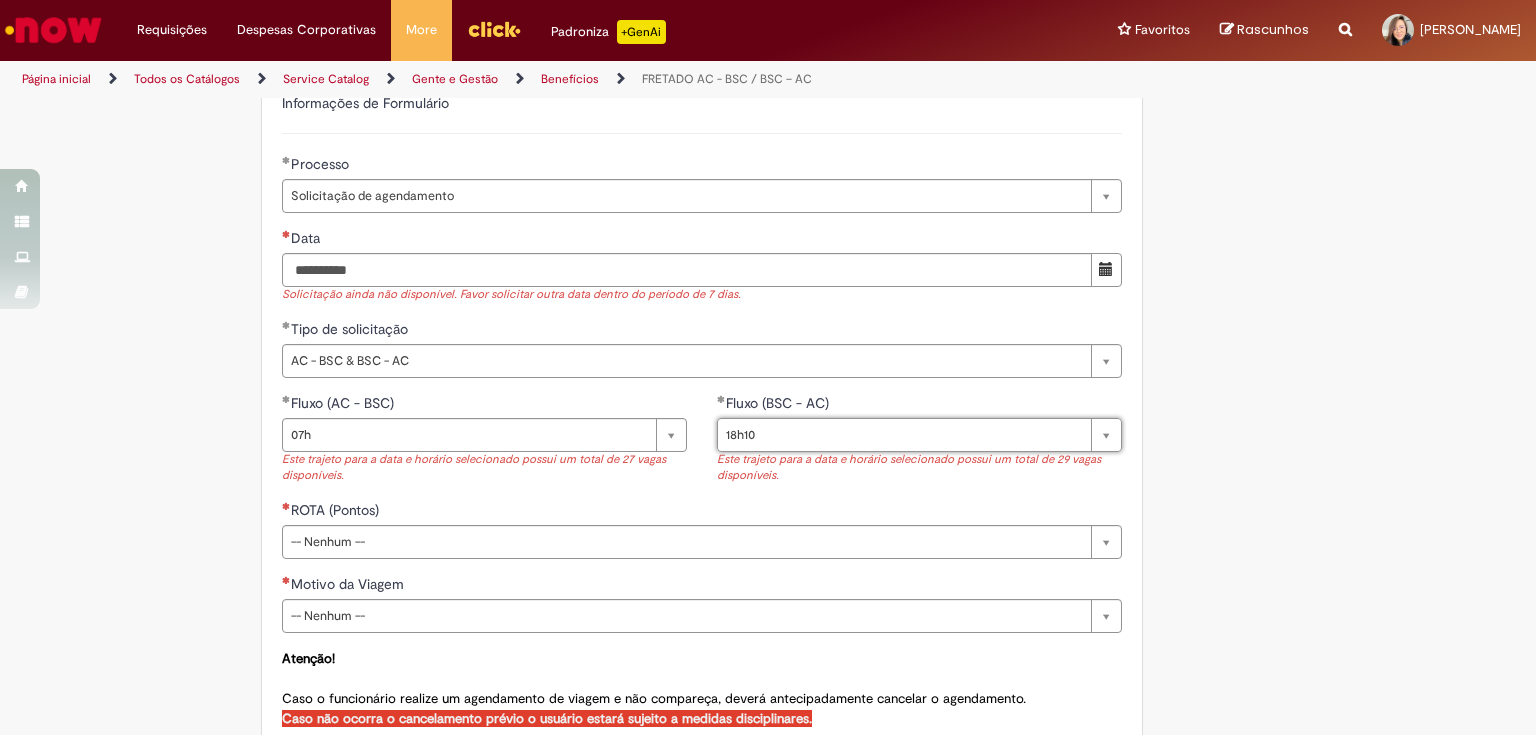 scroll, scrollTop: 840, scrollLeft: 0, axis: vertical 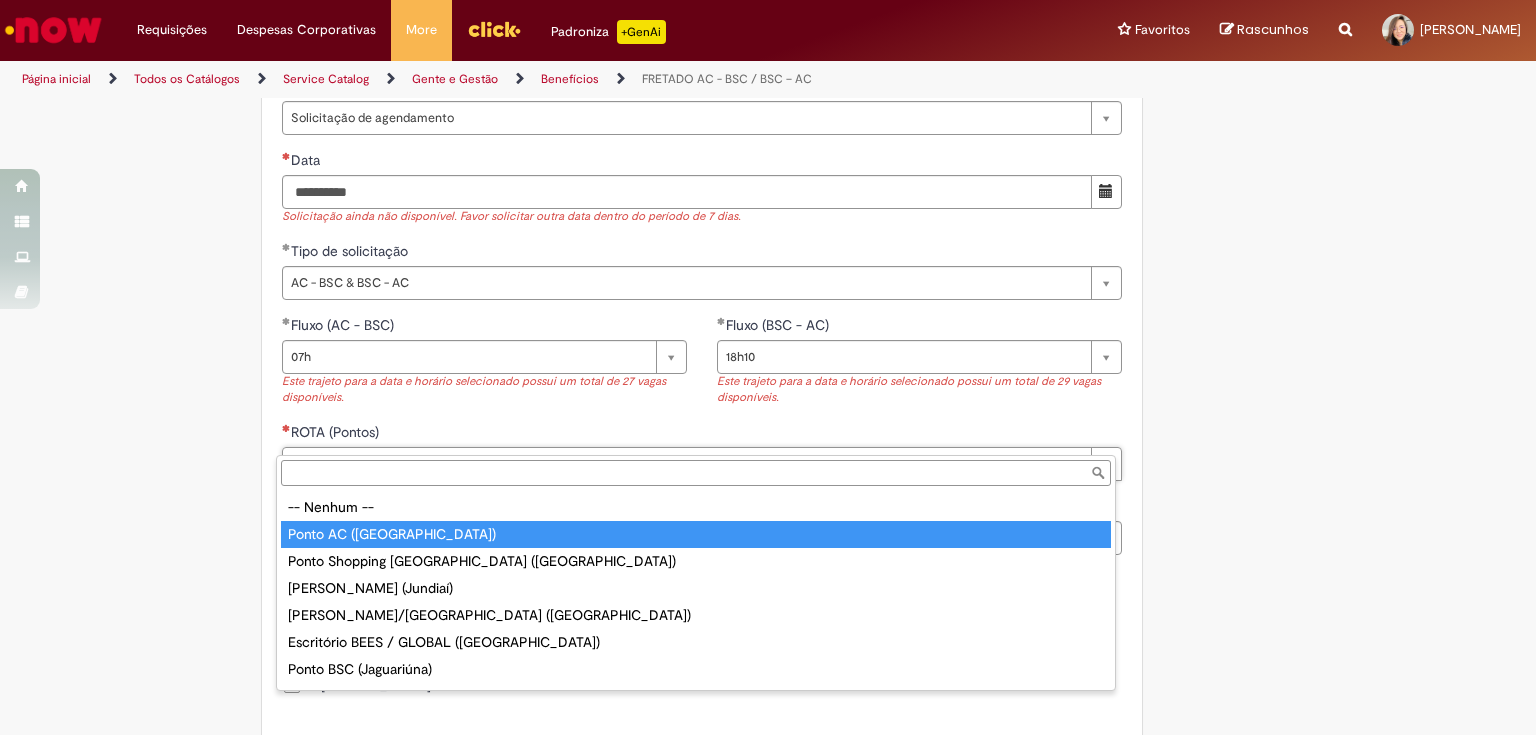 type on "**********" 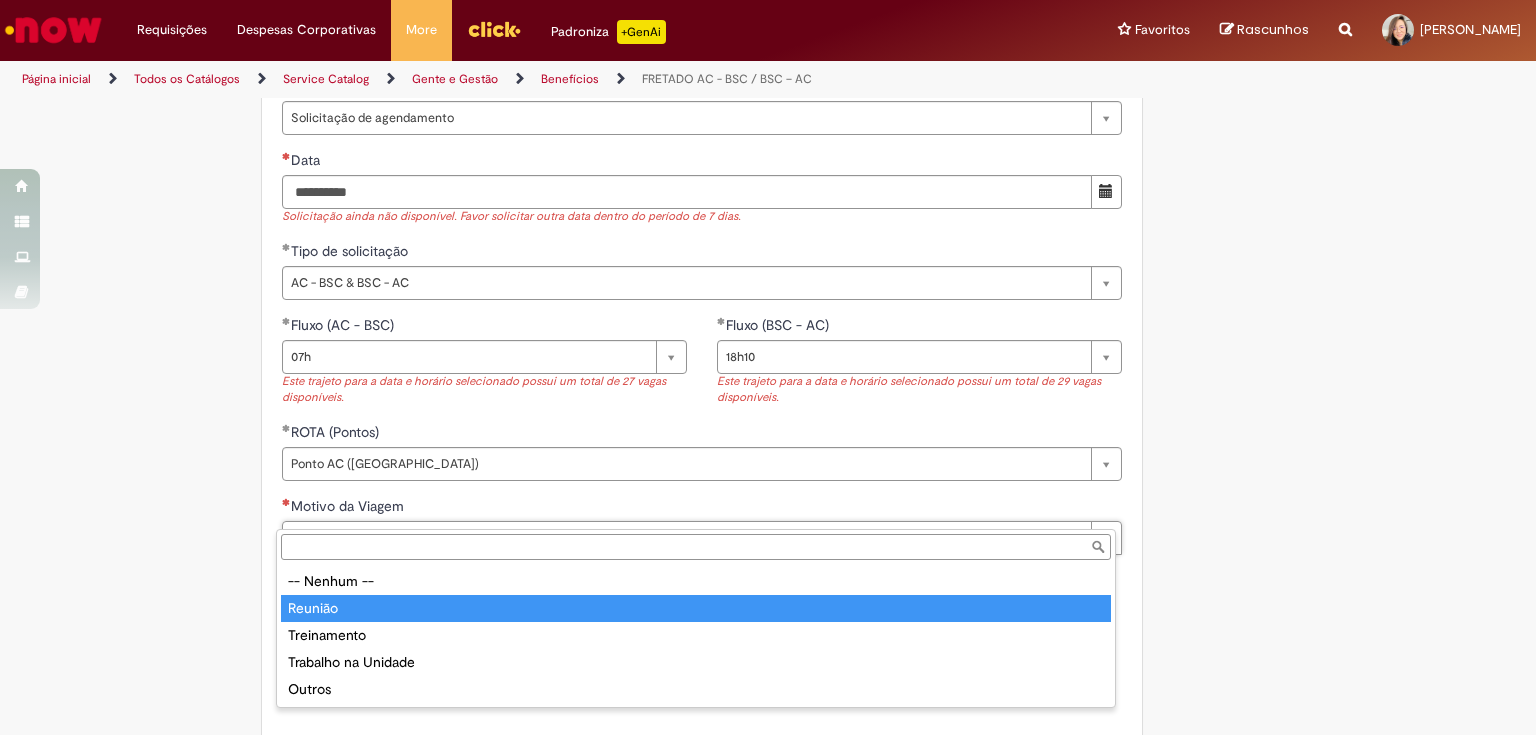 type on "*******" 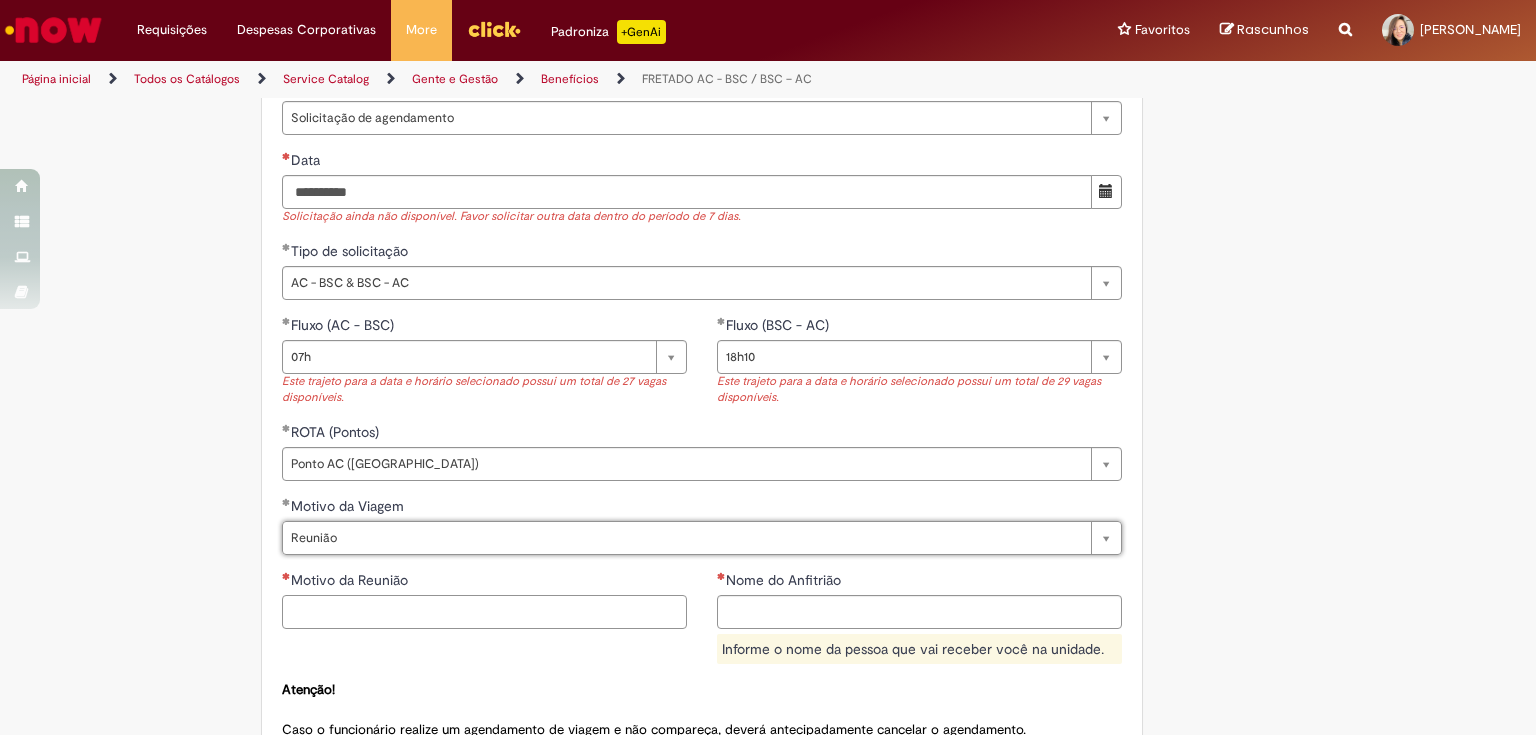 click on "Motivo da Reunião" at bounding box center [484, 612] 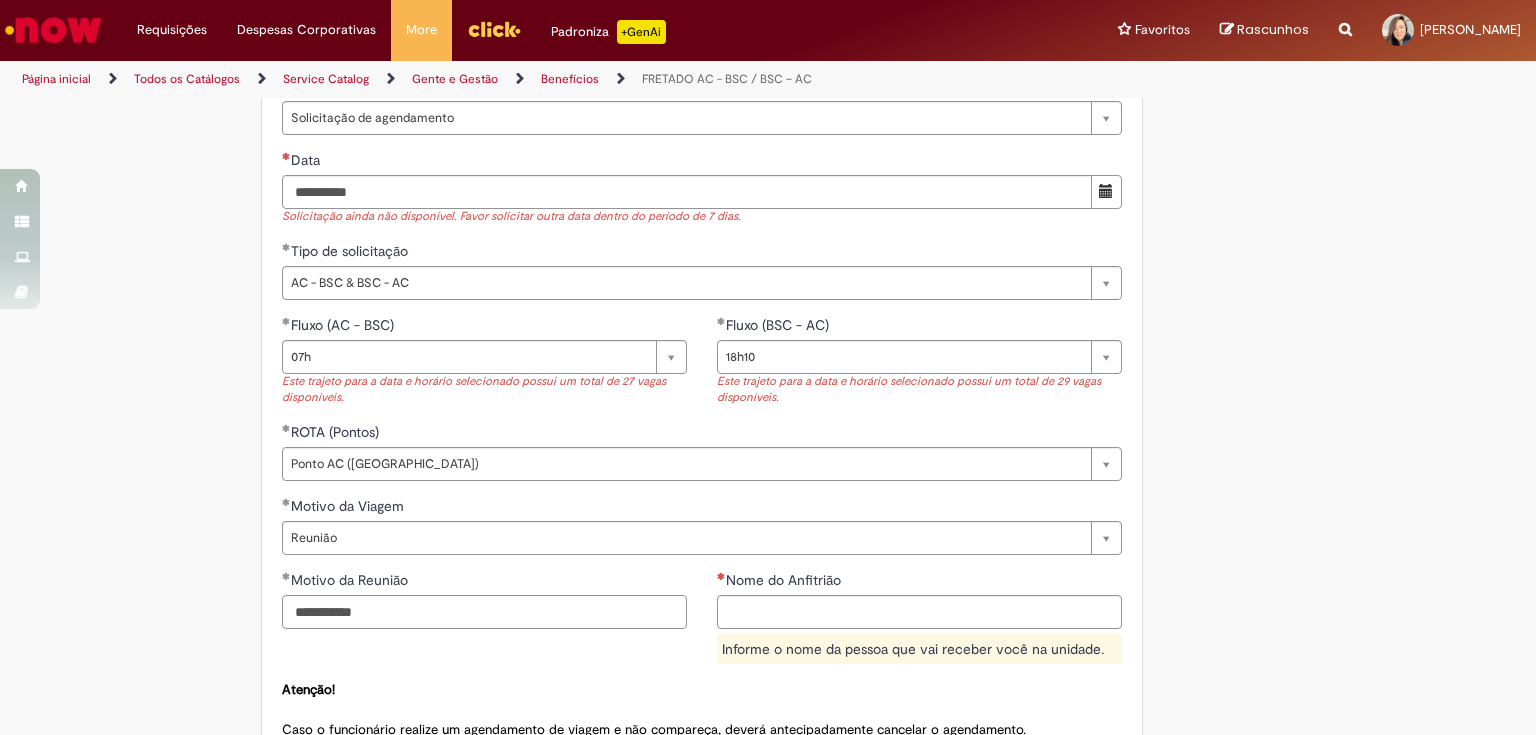 type on "**********" 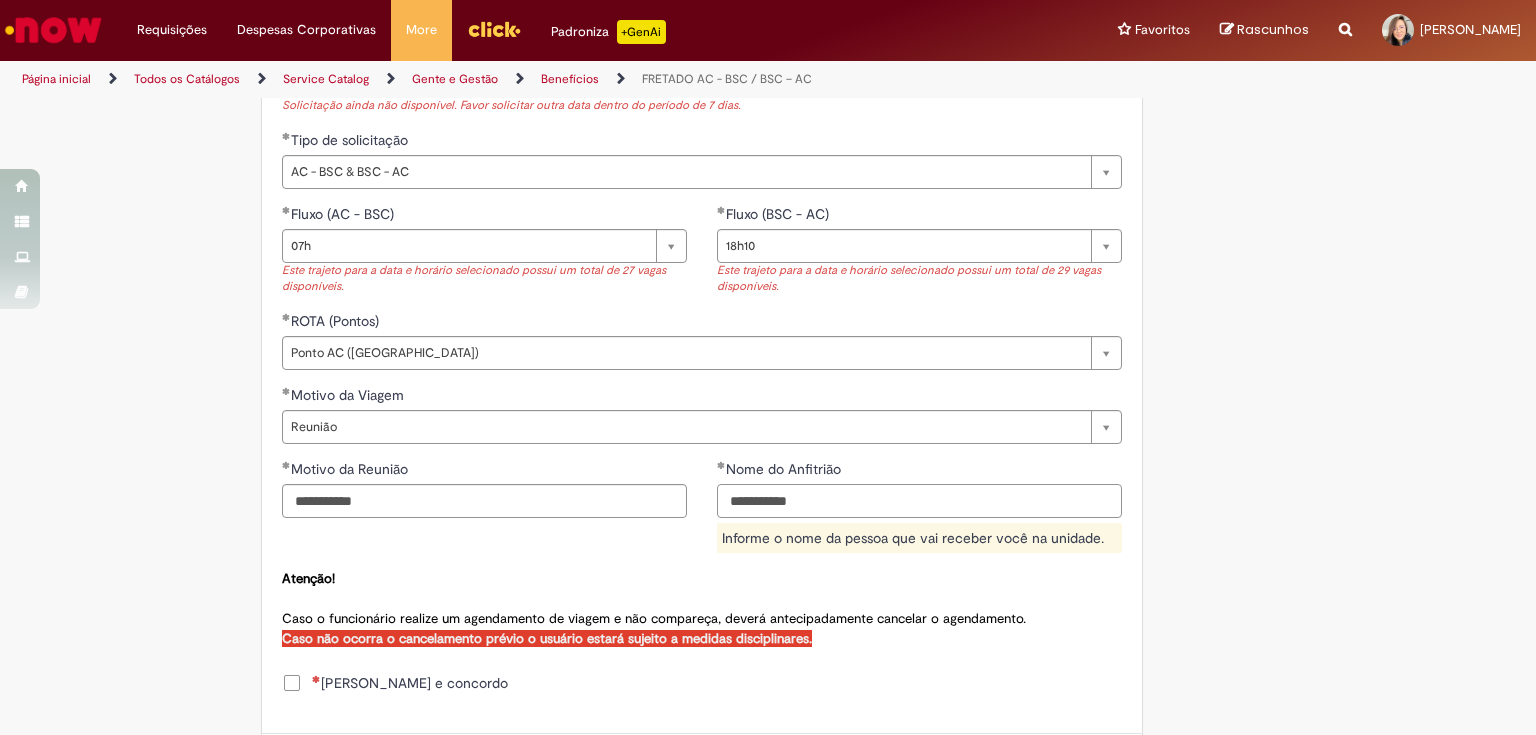 scroll, scrollTop: 1112, scrollLeft: 0, axis: vertical 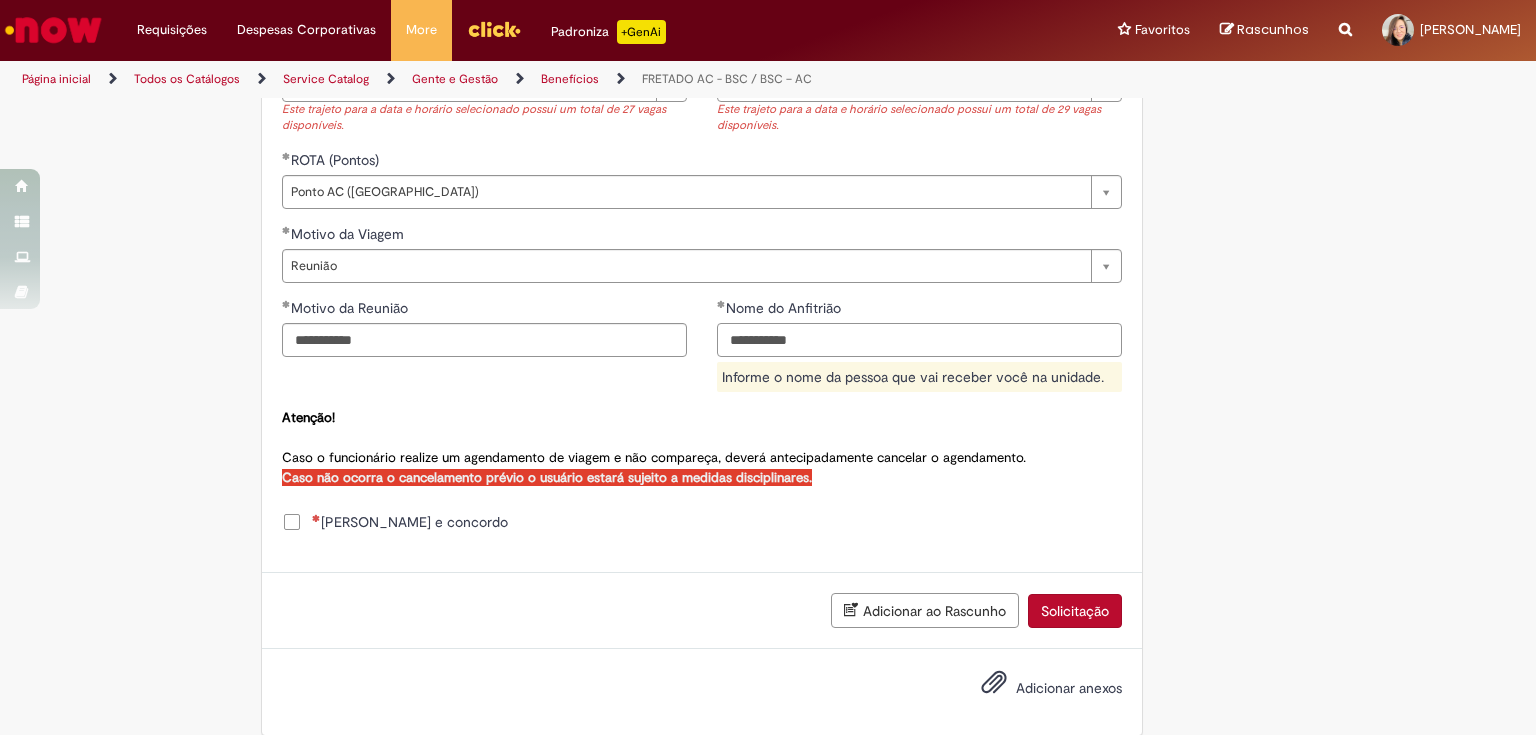 type on "**********" 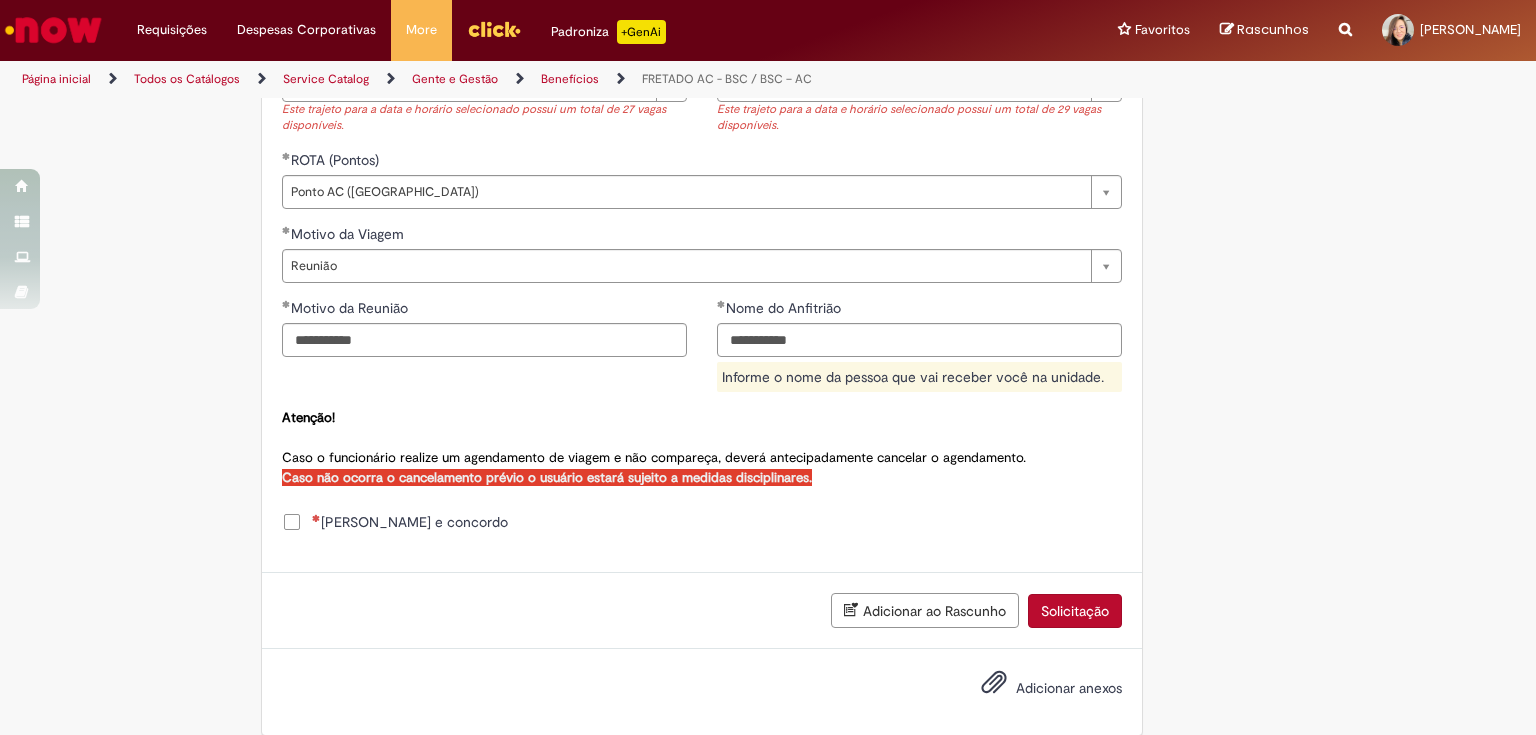 click on "[PERSON_NAME] e concordo" at bounding box center [702, 524] 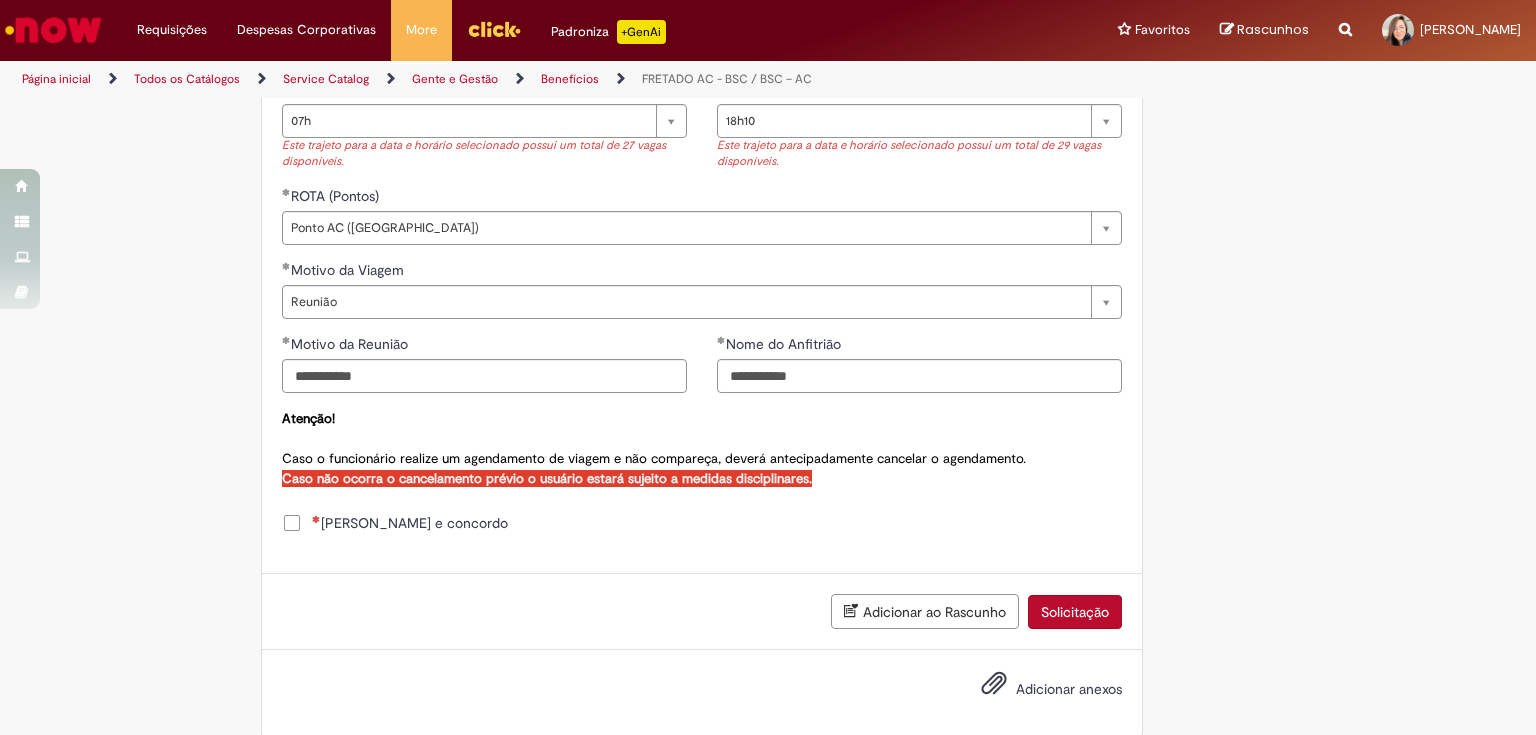 click on "[PERSON_NAME] e concordo" at bounding box center [410, 523] 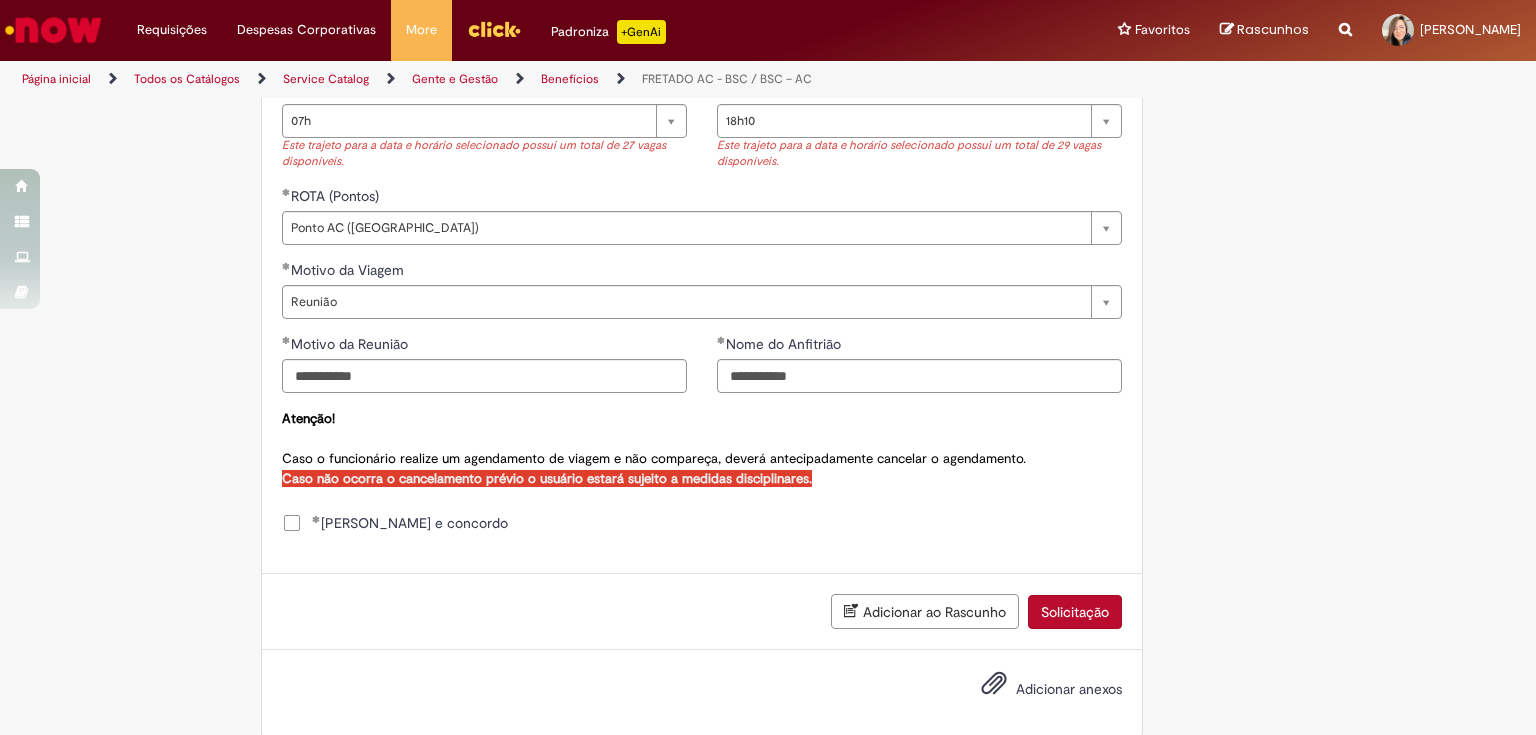 click on "Solicitação" at bounding box center (1075, 612) 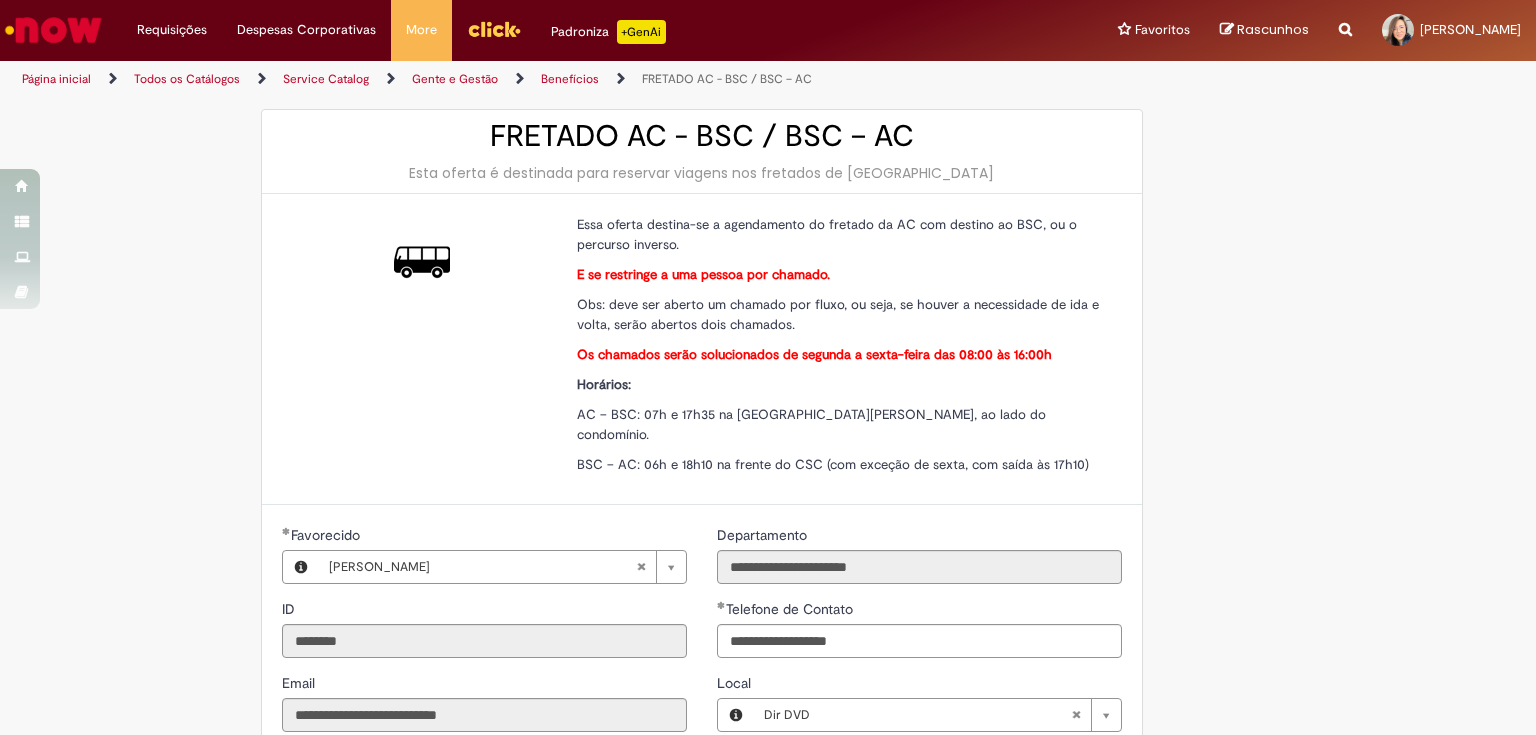 scroll, scrollTop: 0, scrollLeft: 0, axis: both 